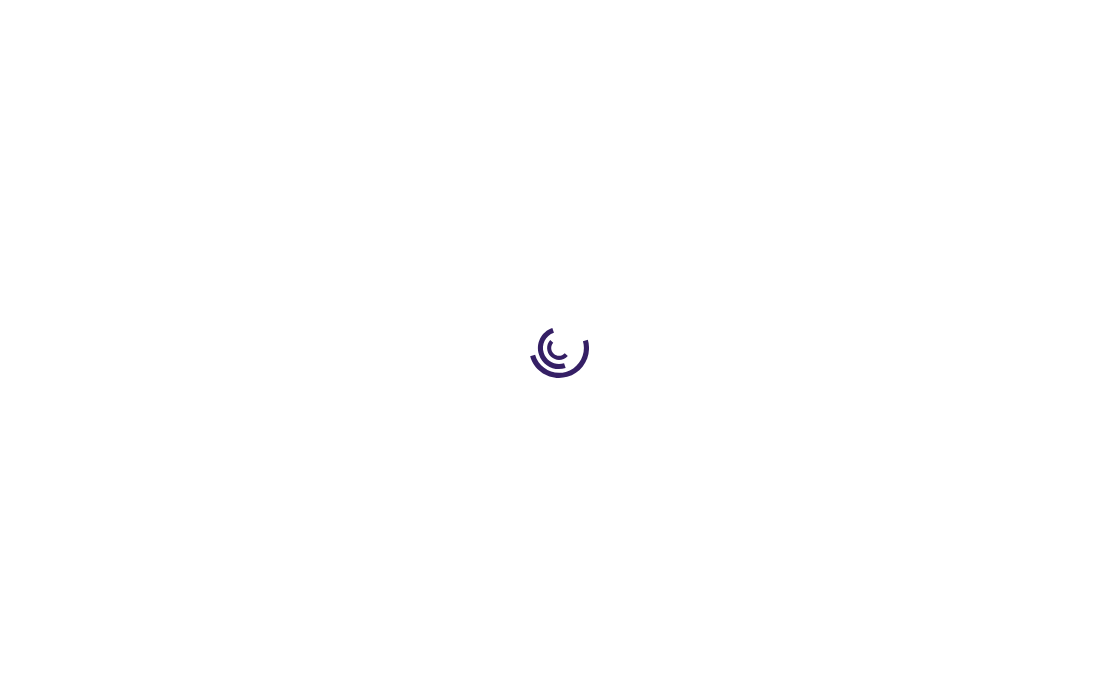scroll, scrollTop: 0, scrollLeft: 0, axis: both 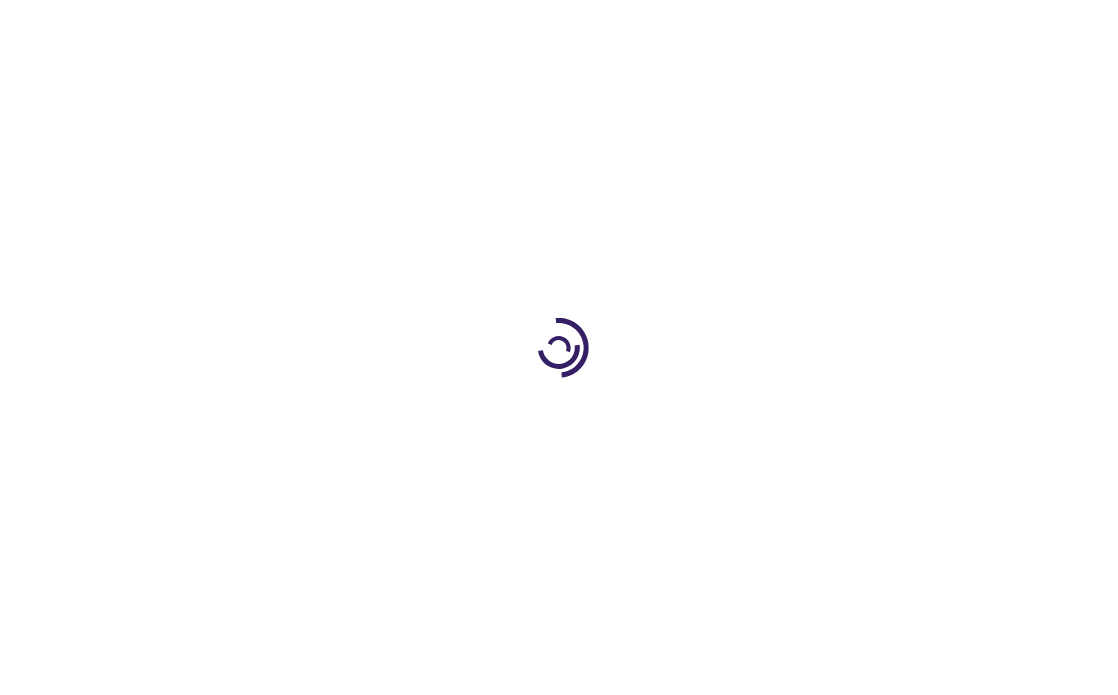 type on "1" 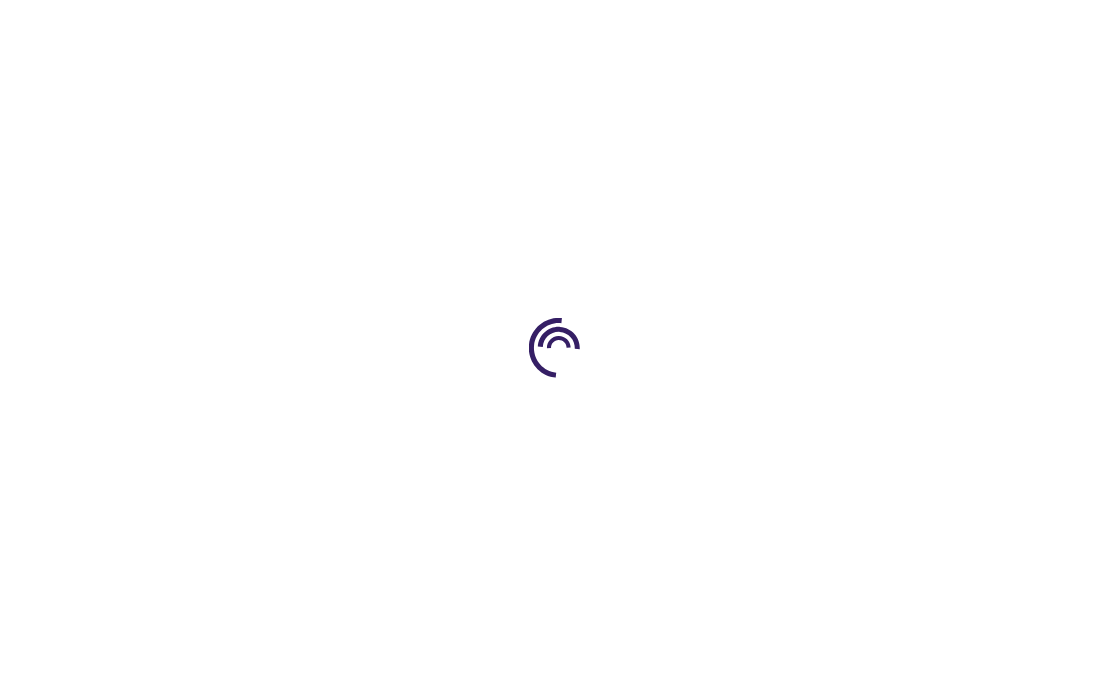 scroll, scrollTop: 0, scrollLeft: 0, axis: both 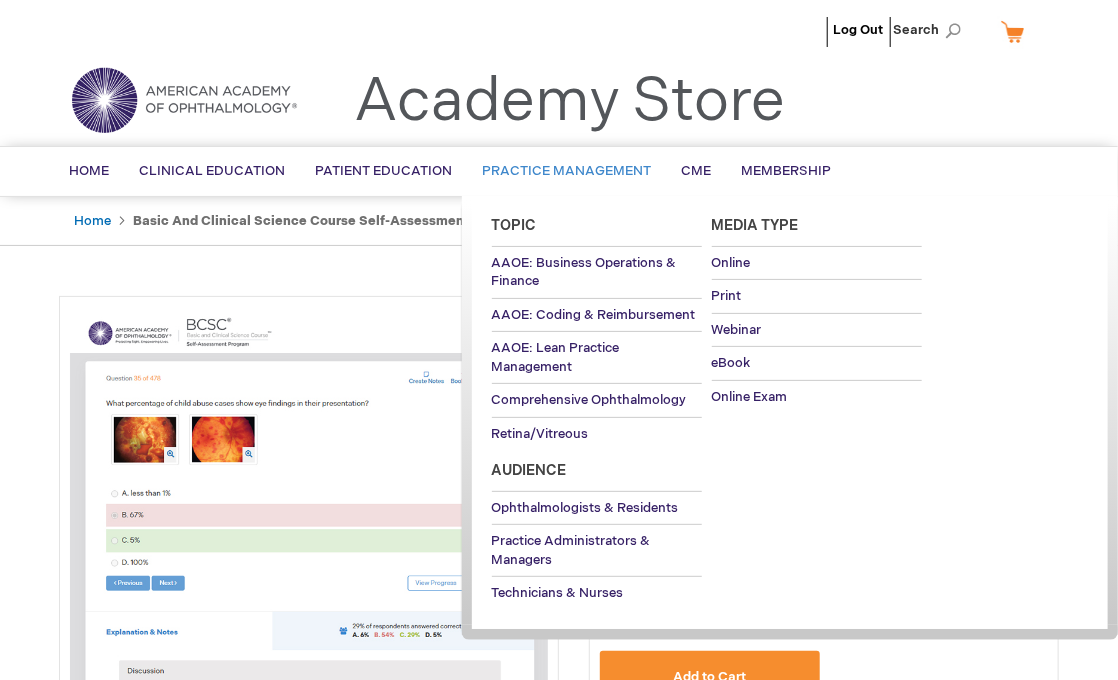 click on "Practice Management" at bounding box center (566, 171) 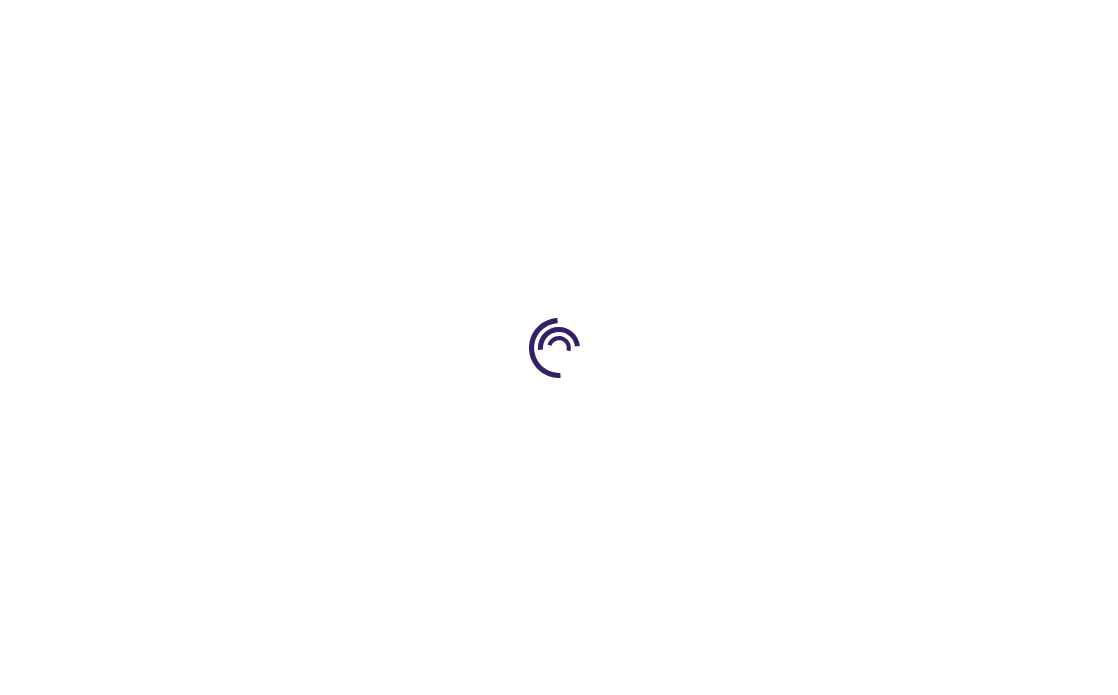 scroll, scrollTop: 0, scrollLeft: 0, axis: both 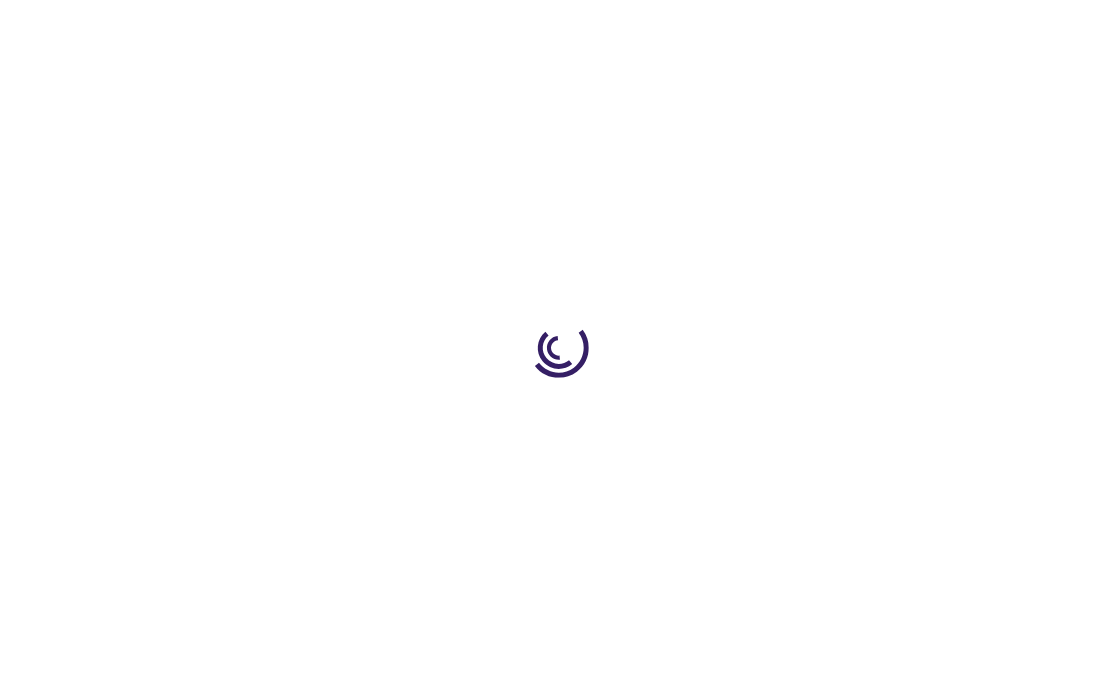 type on "1" 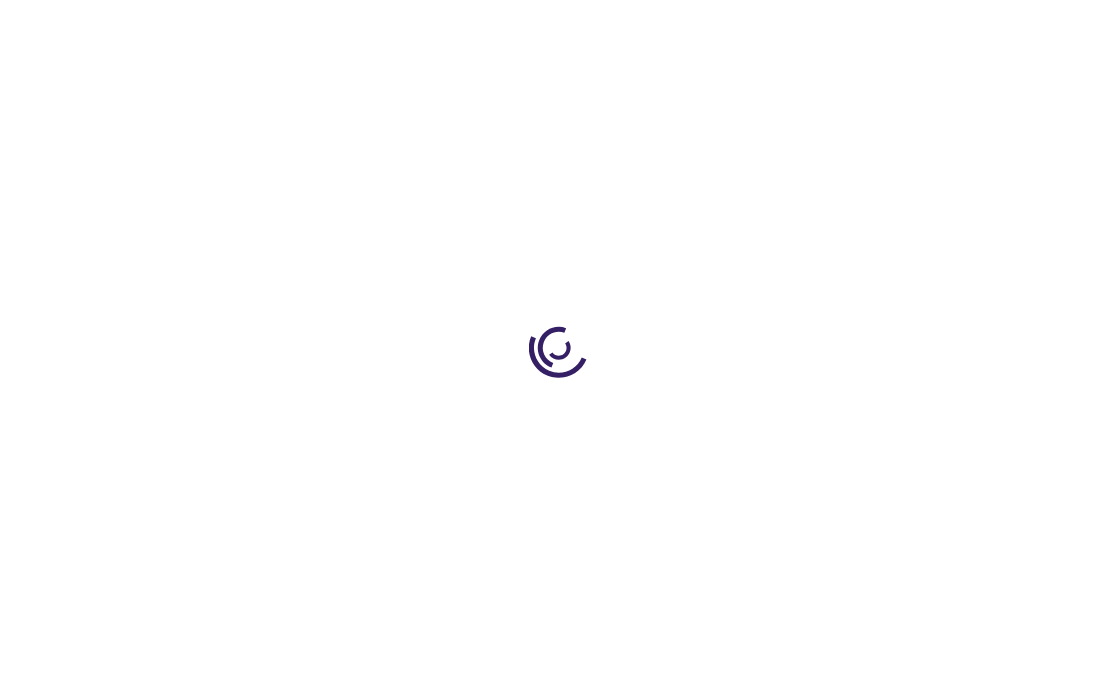 scroll, scrollTop: 0, scrollLeft: 0, axis: both 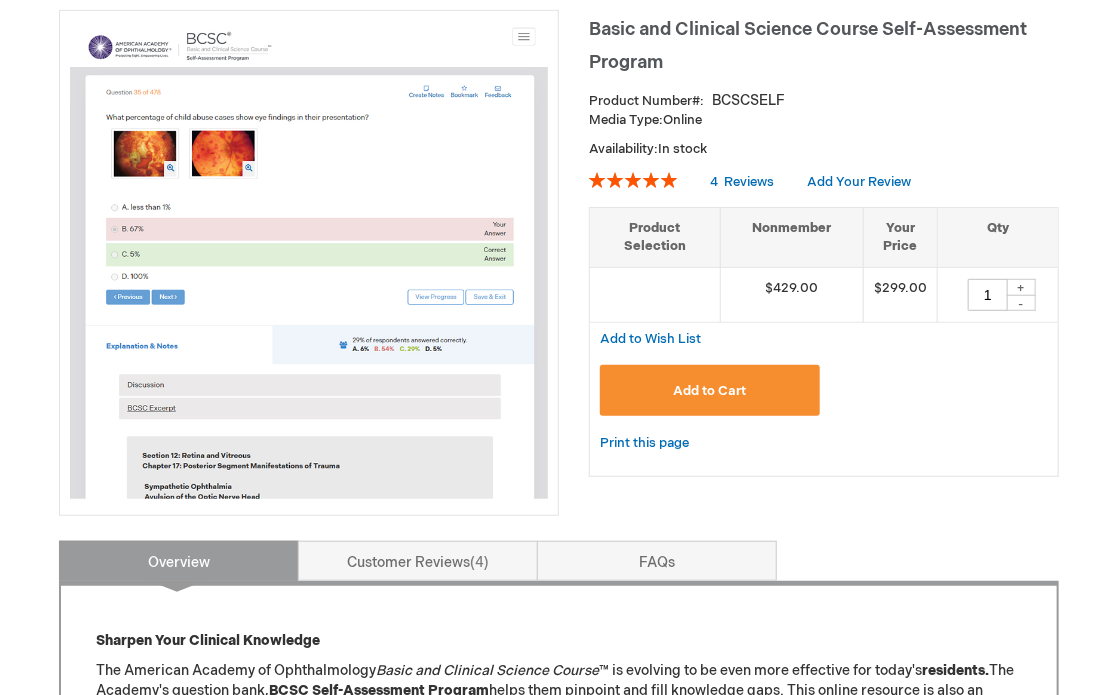 click on "Add to Cart" at bounding box center (710, 390) 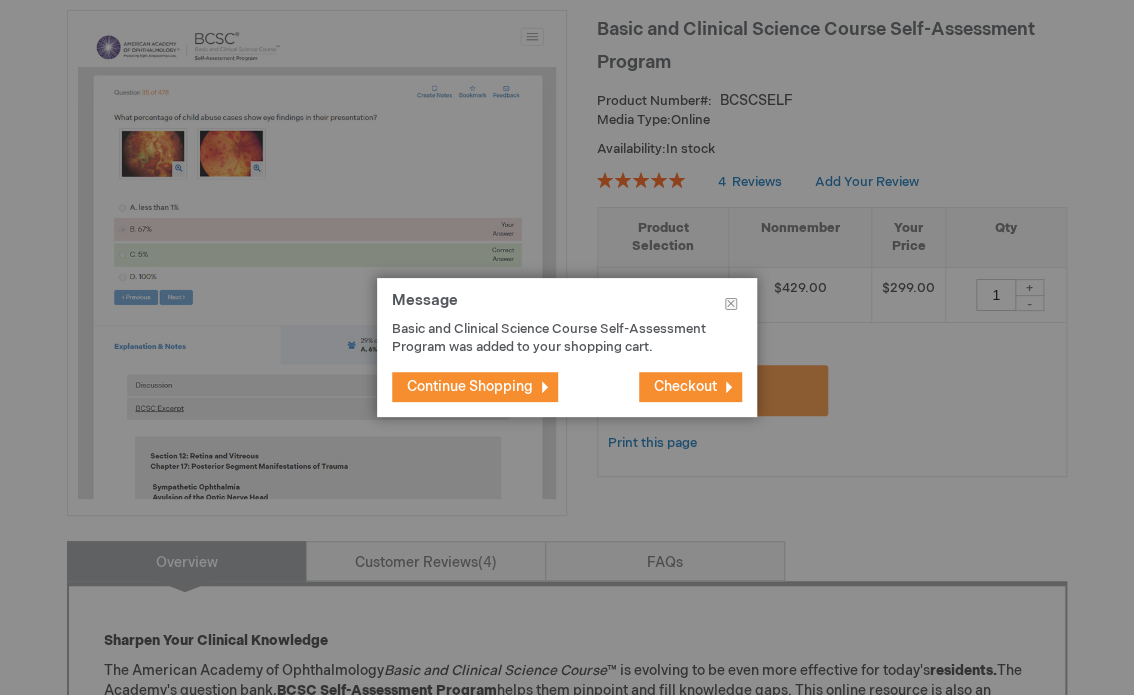 click on "Checkout" at bounding box center [685, 386] 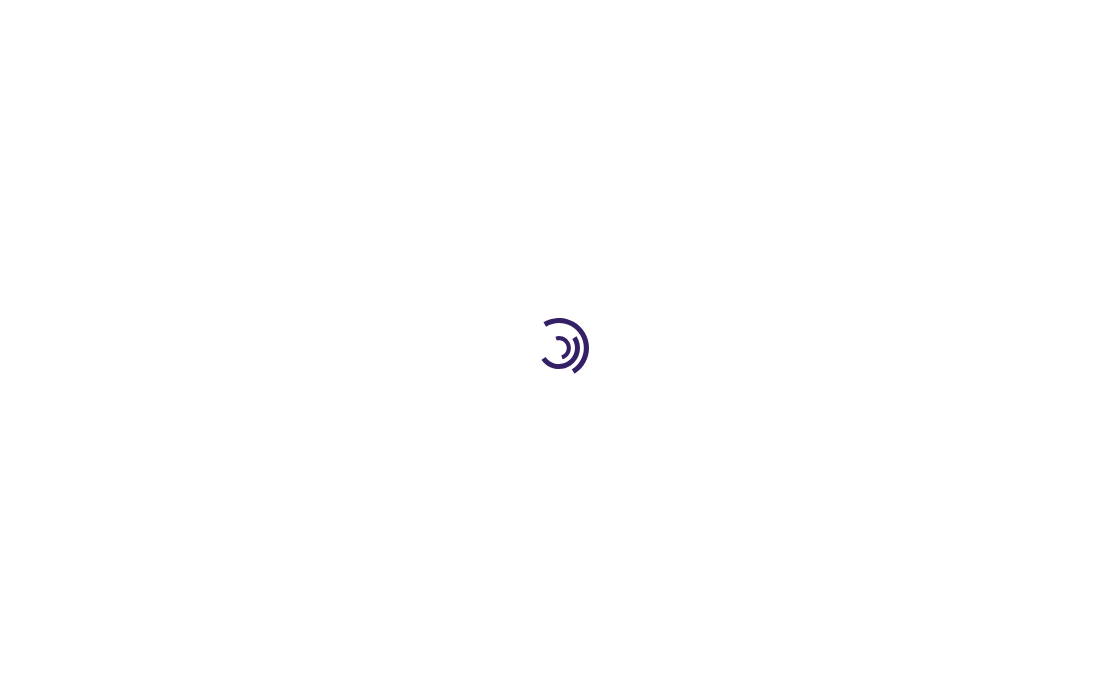 scroll, scrollTop: 0, scrollLeft: 0, axis: both 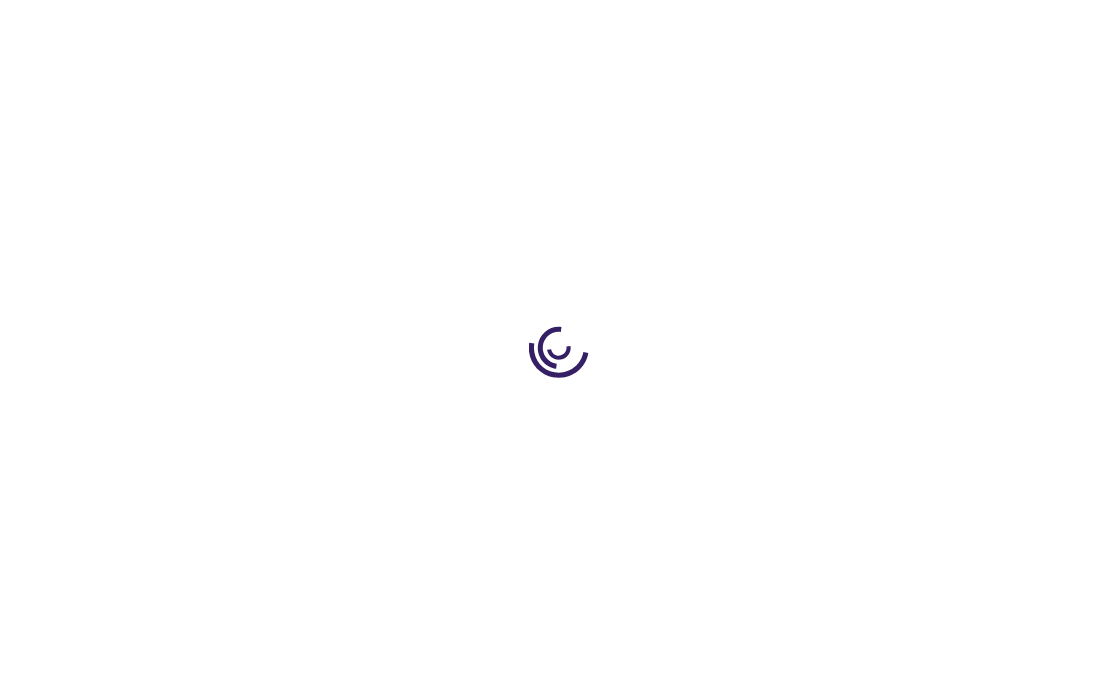 select on "US" 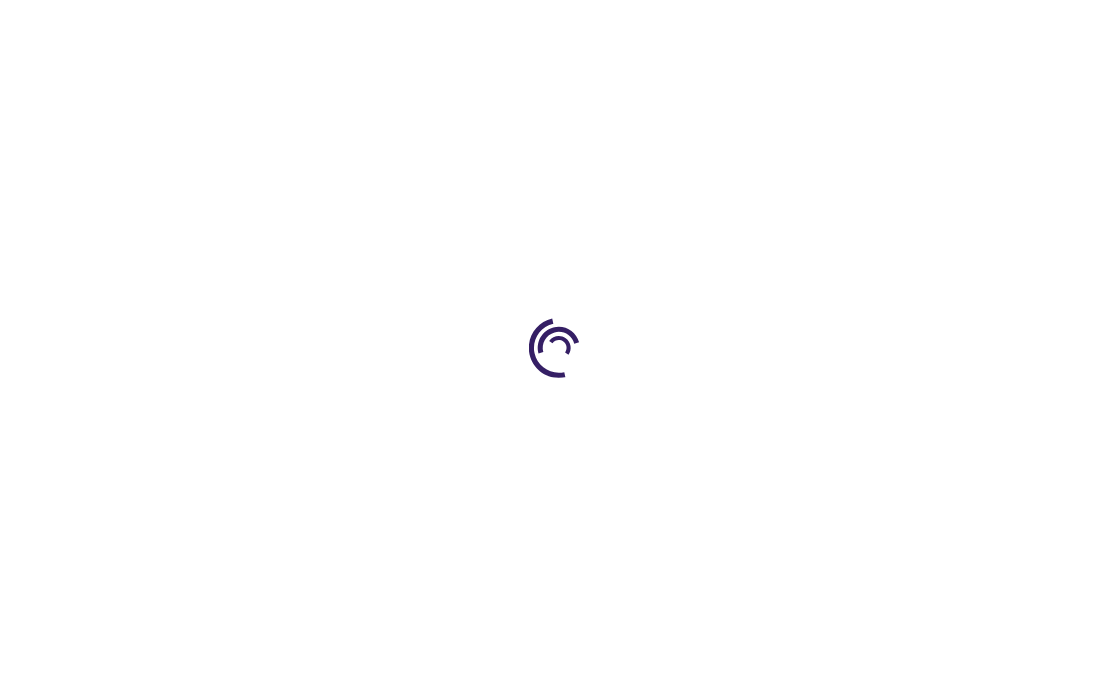 select on "56" 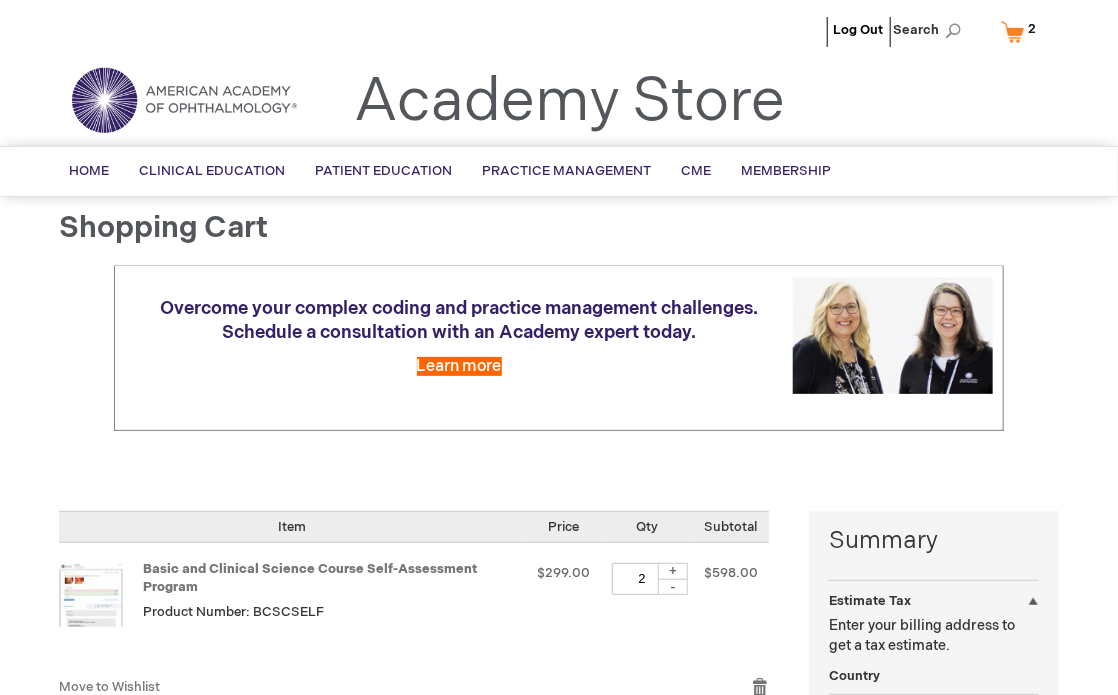 click on "-" at bounding box center [673, 587] 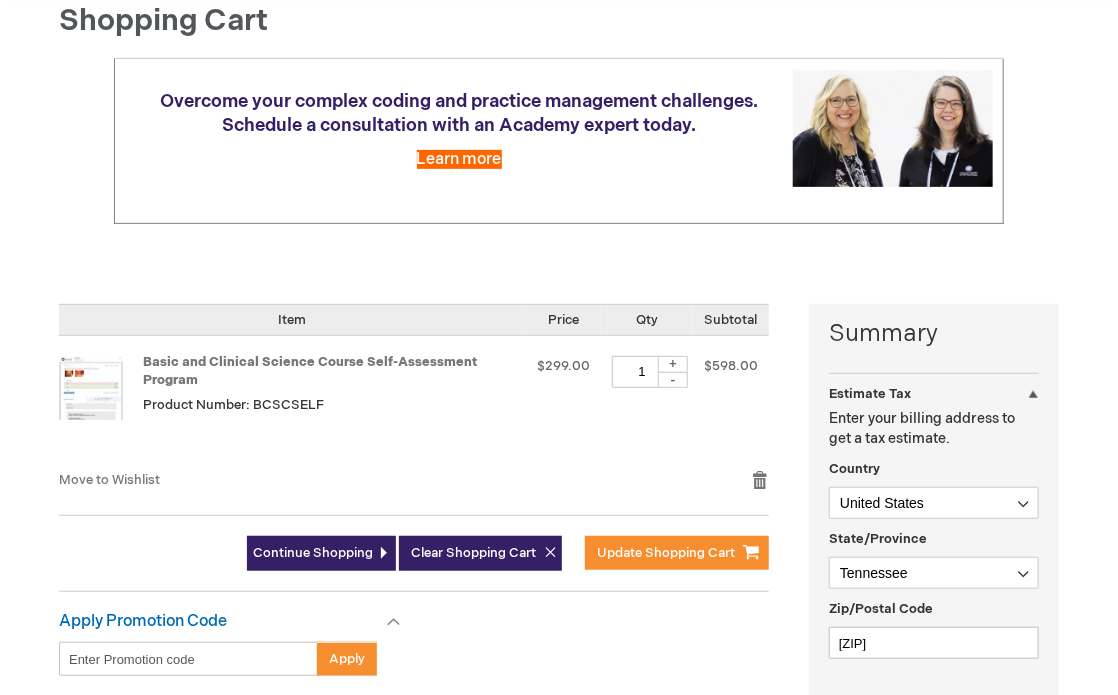 scroll, scrollTop: 287, scrollLeft: 0, axis: vertical 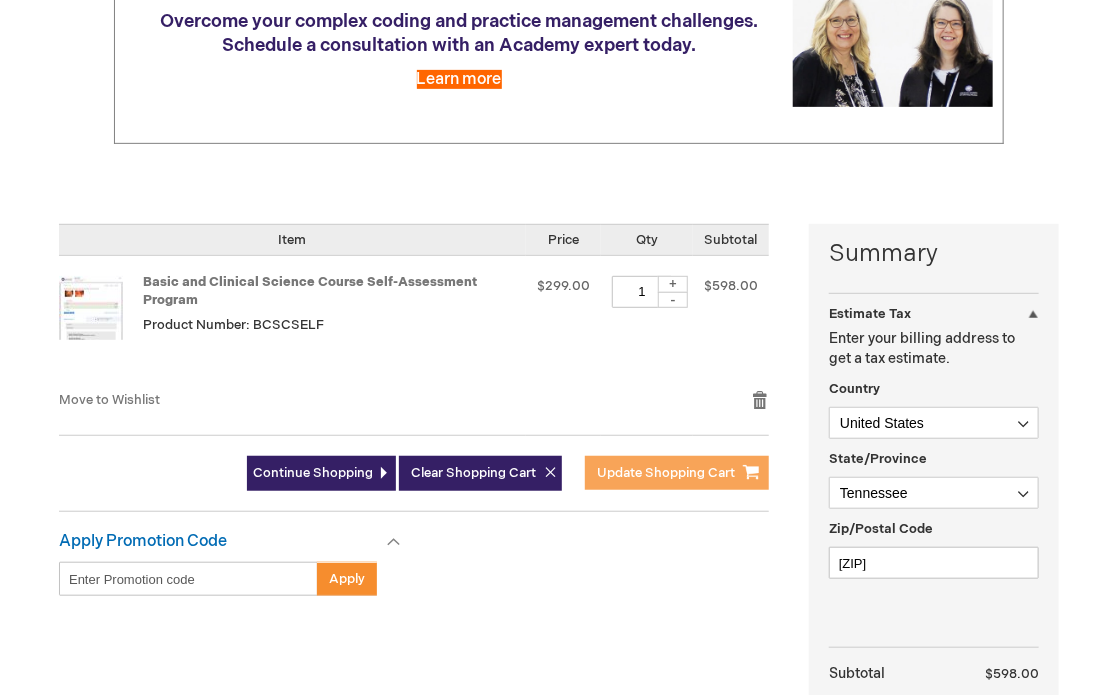 click on "Update Shopping Cart" at bounding box center [666, 473] 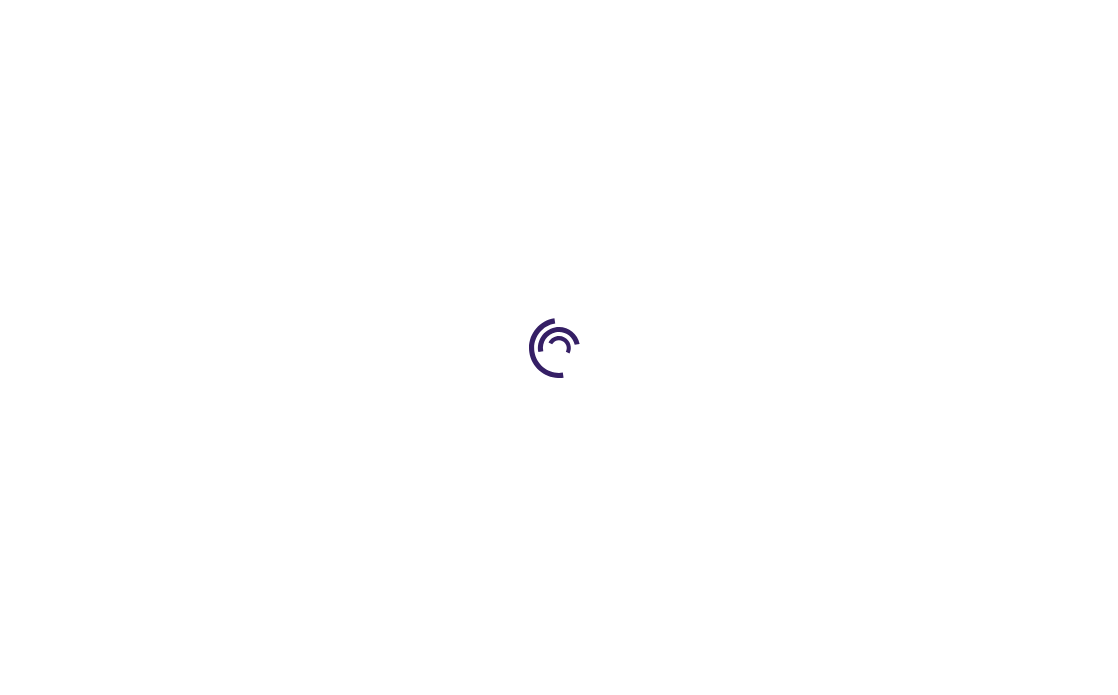 scroll, scrollTop: 0, scrollLeft: 0, axis: both 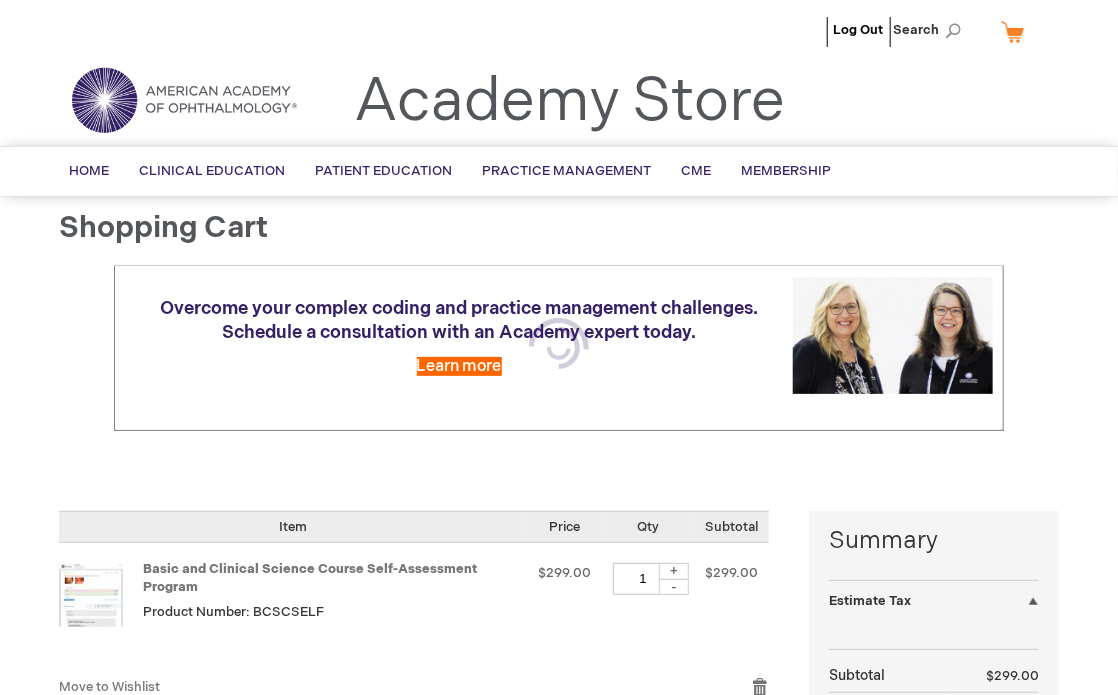 select on "US" 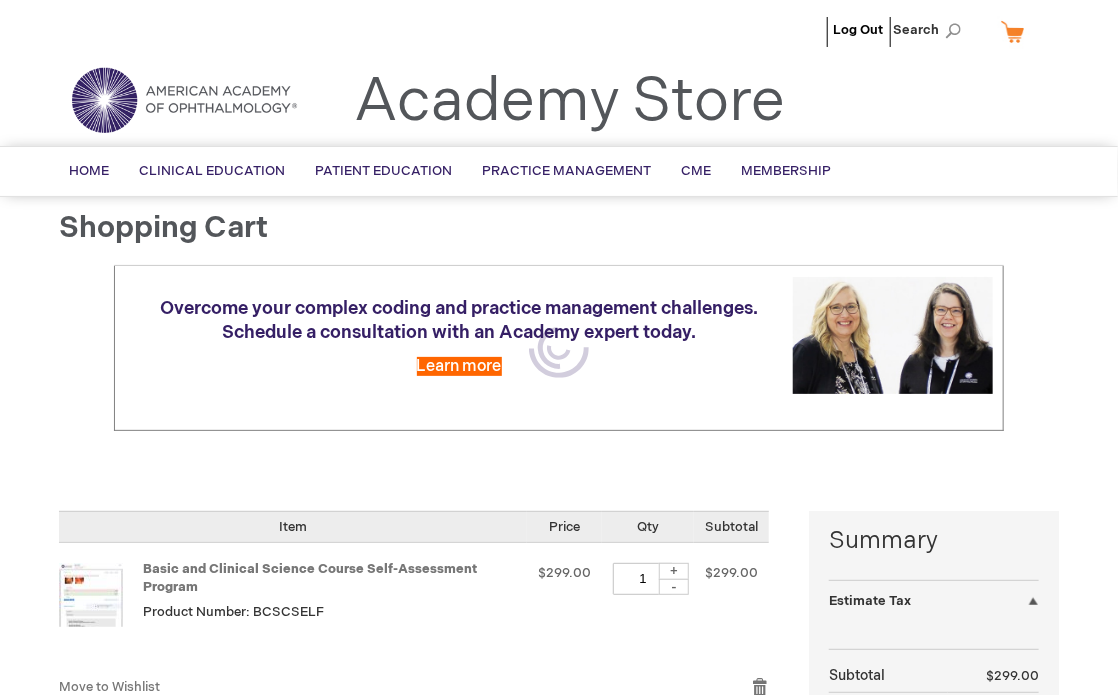select on "56" 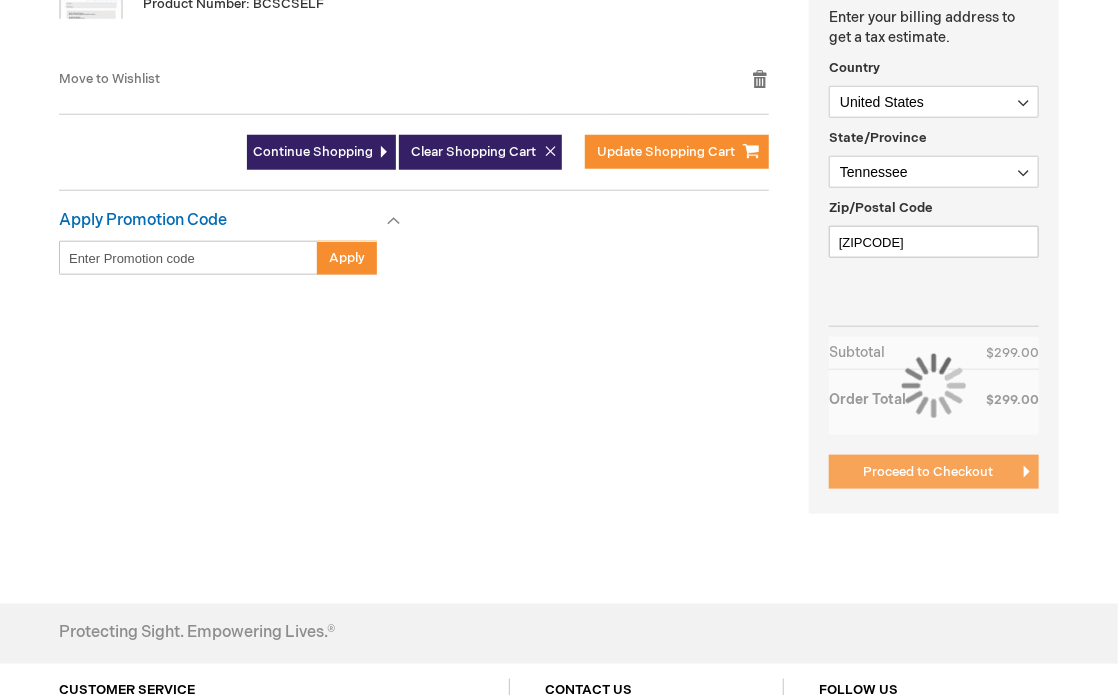 scroll, scrollTop: 608, scrollLeft: 0, axis: vertical 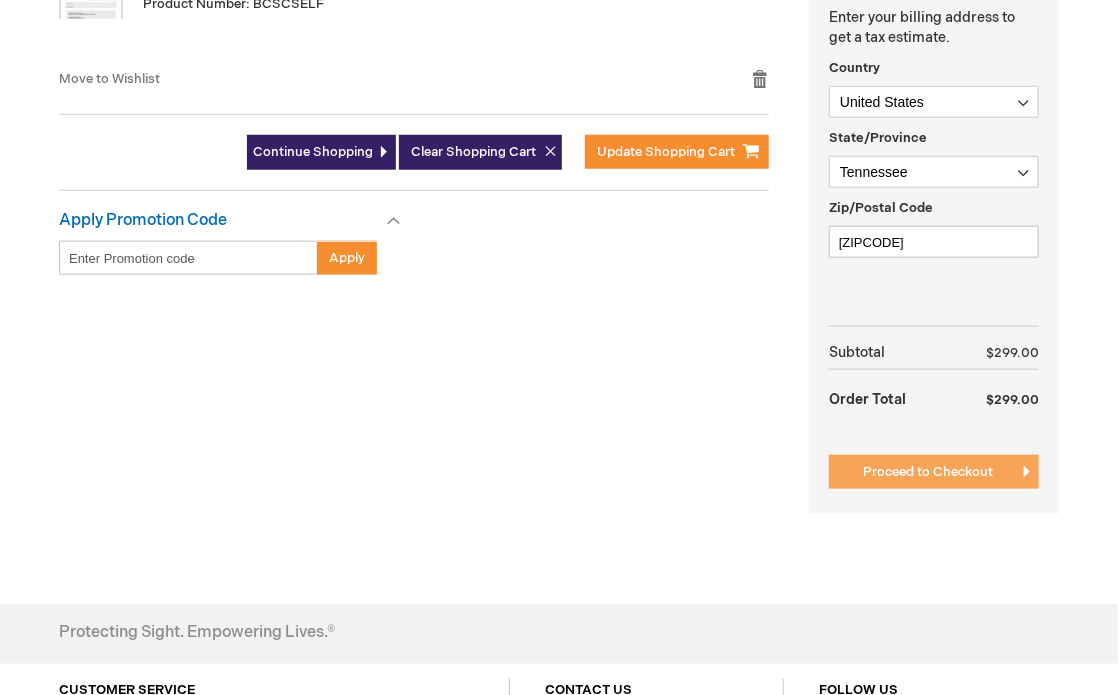 click on "Proceed to Checkout" at bounding box center (928, 472) 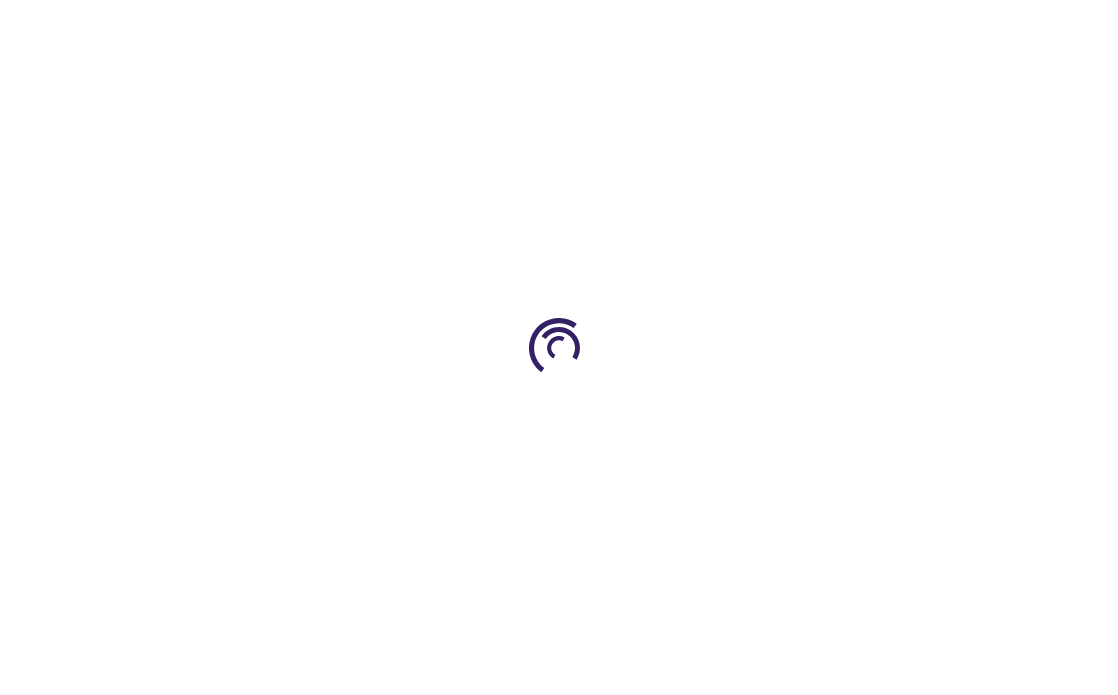 scroll, scrollTop: 0, scrollLeft: 0, axis: both 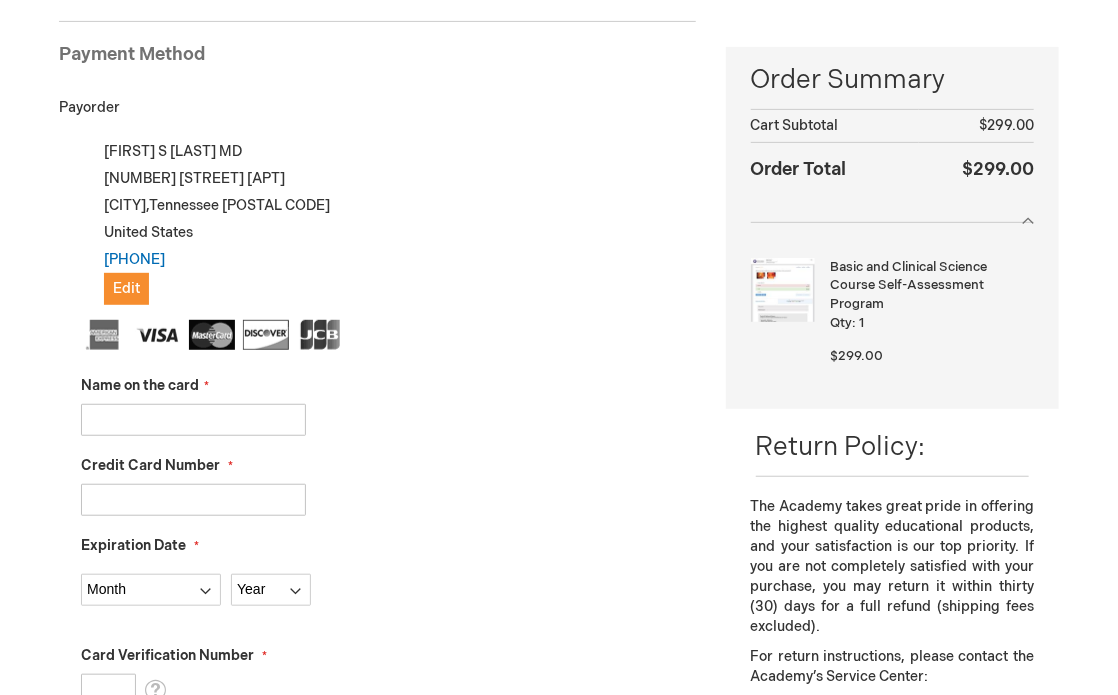 click on "Name on the card" at bounding box center [193, 420] 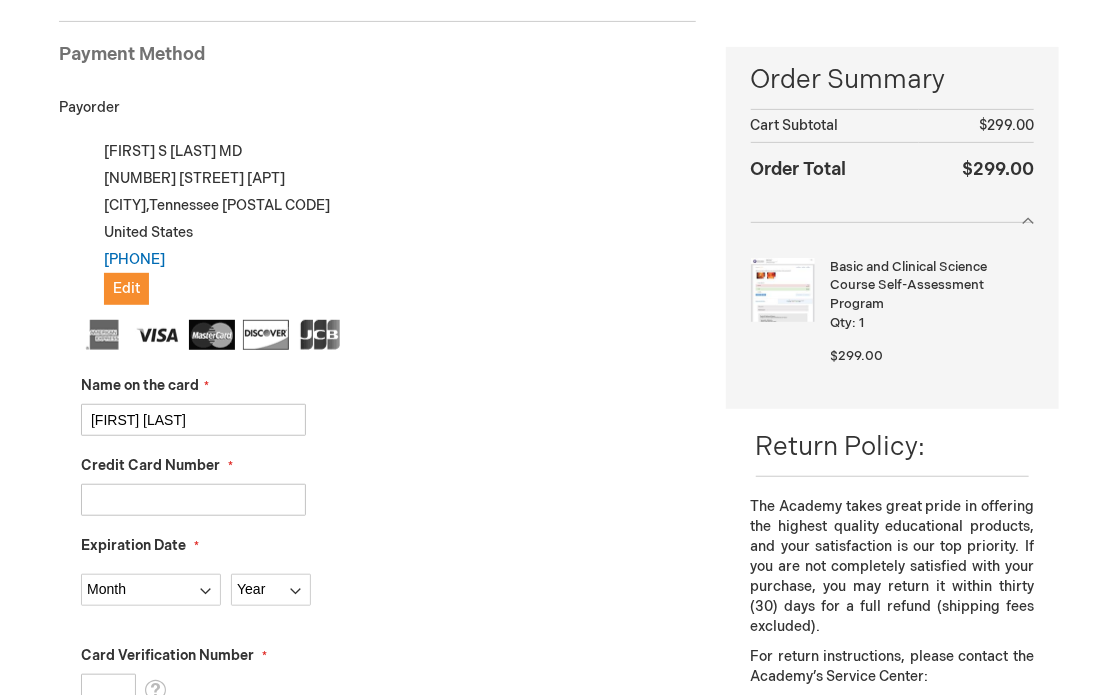type on "4147202530156668" 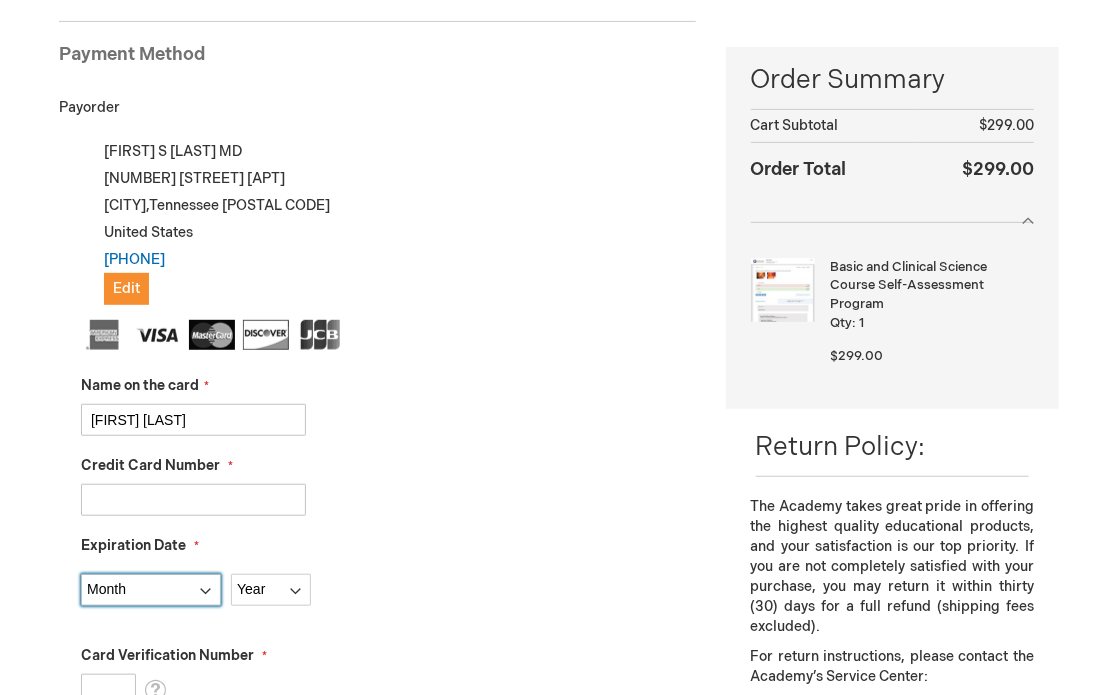 select on "2" 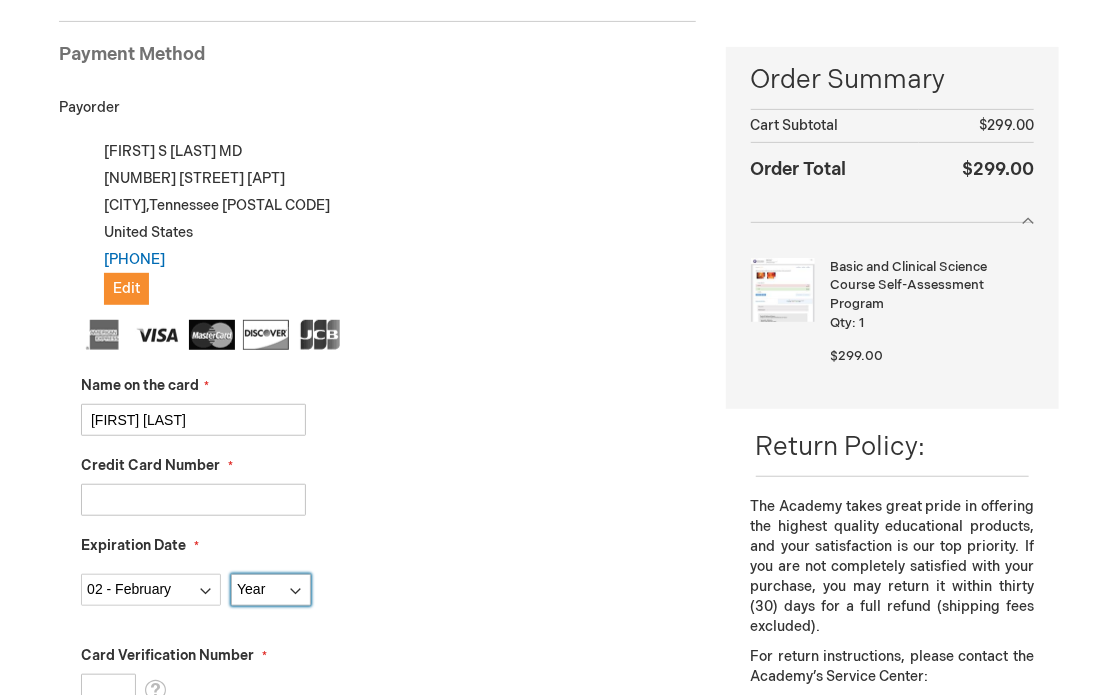 select on "2029" 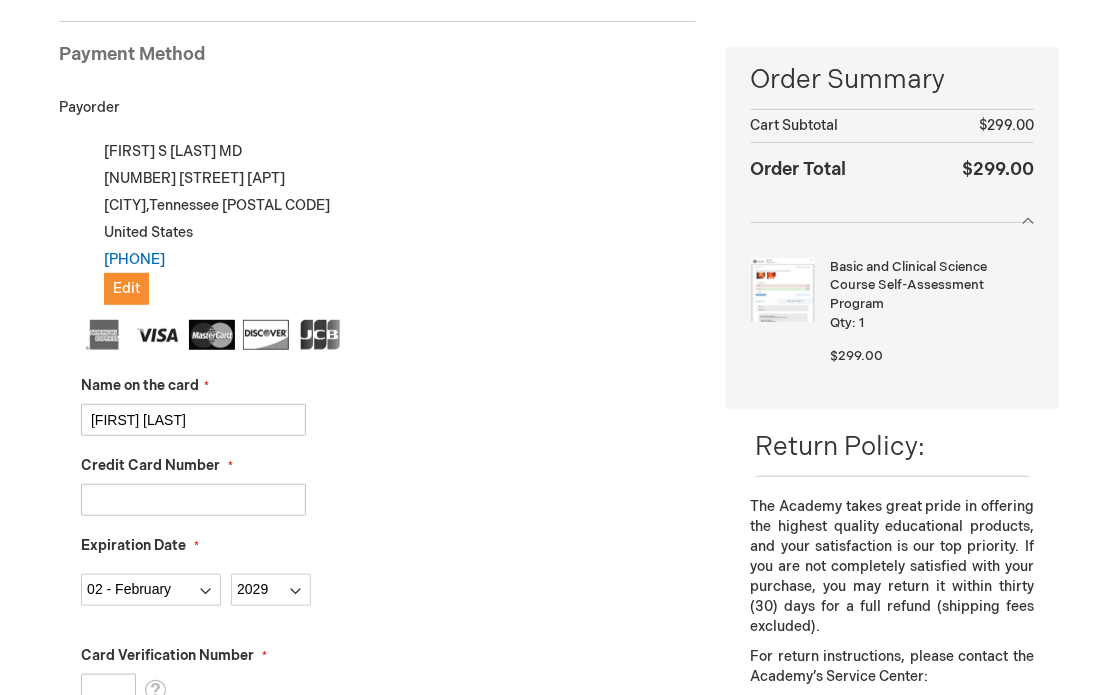 type on "572" 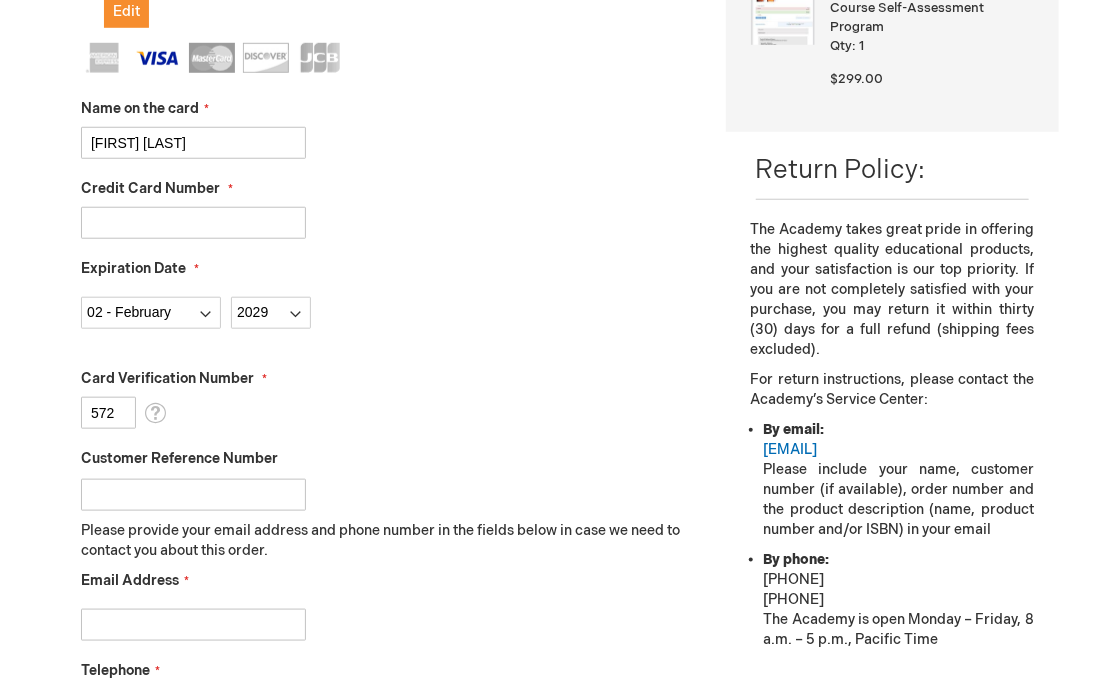 scroll, scrollTop: 554, scrollLeft: 0, axis: vertical 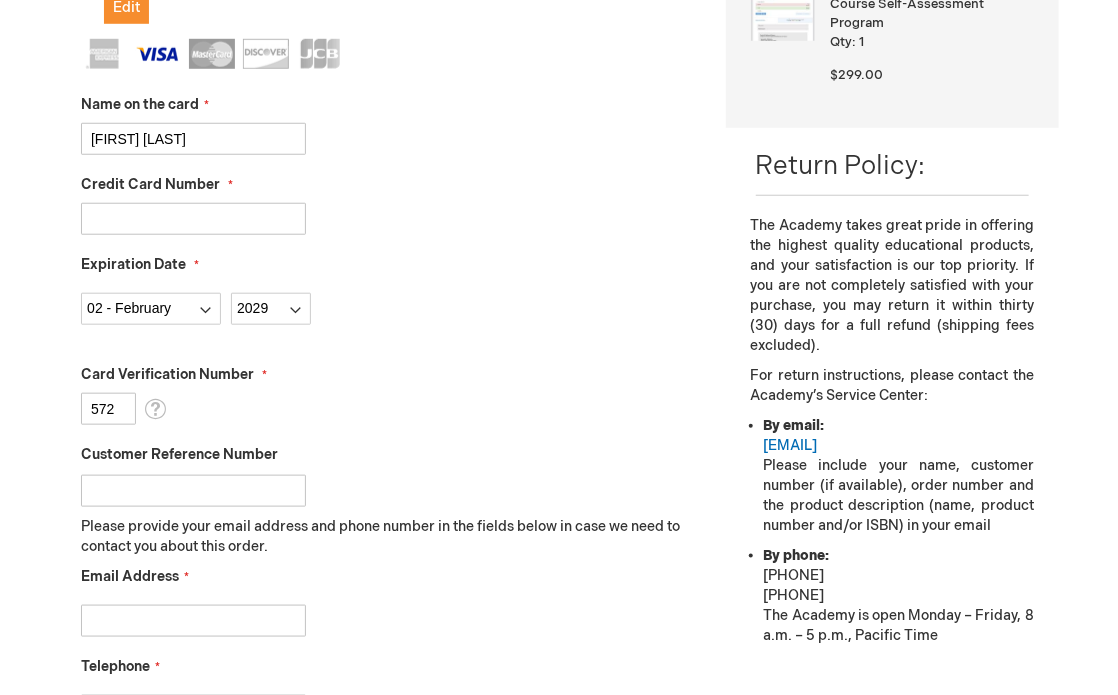 click on "Customer Reference Number" at bounding box center [193, 491] 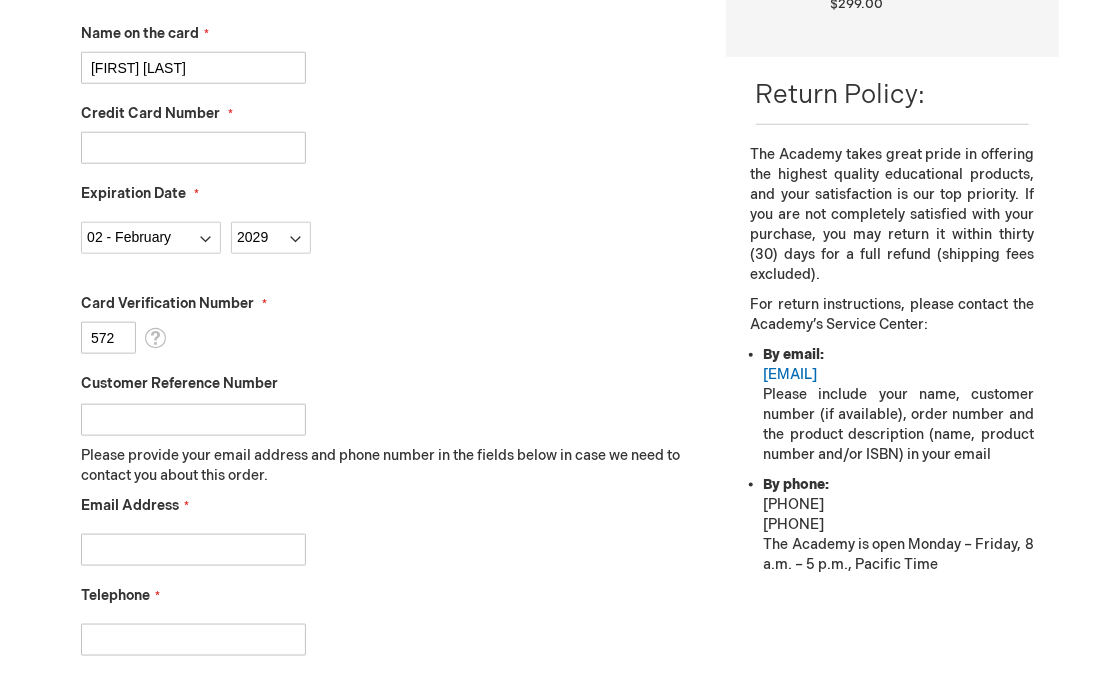 scroll, scrollTop: 632, scrollLeft: 0, axis: vertical 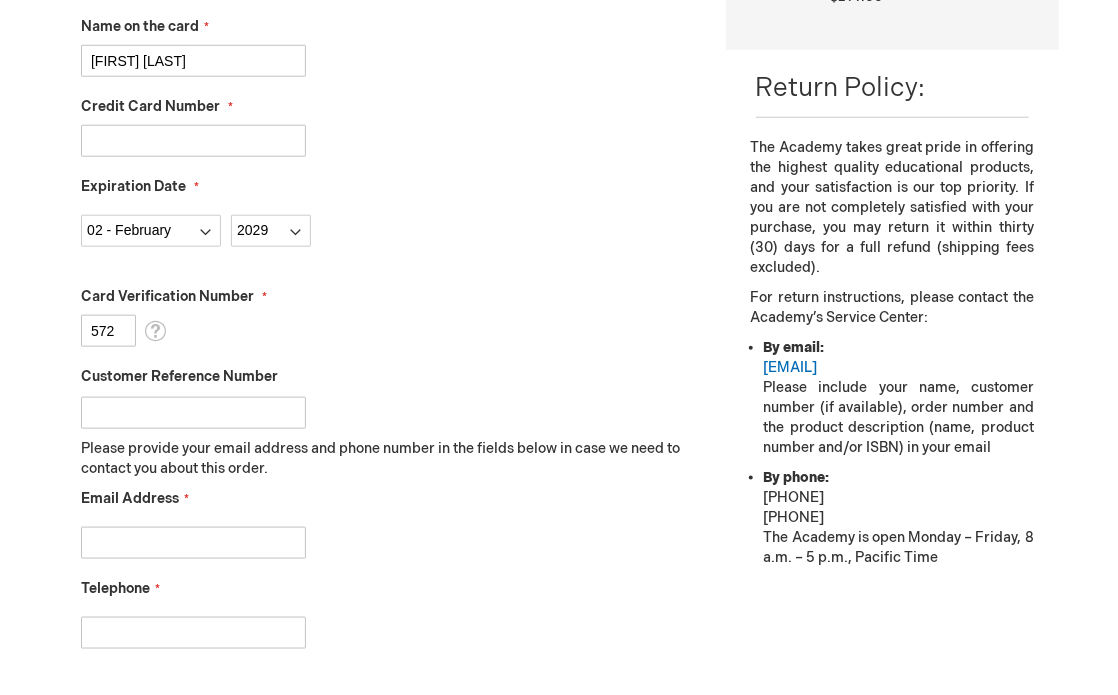 click on "Email Address" at bounding box center [193, 543] 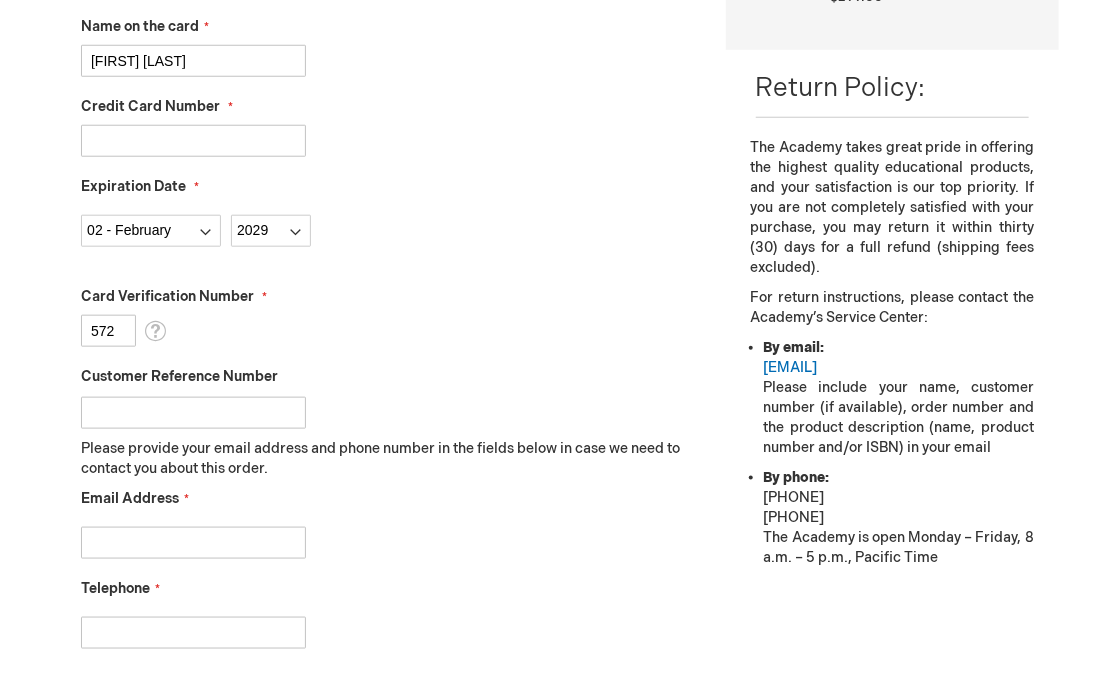 type on "nshopkin6@gmail.com" 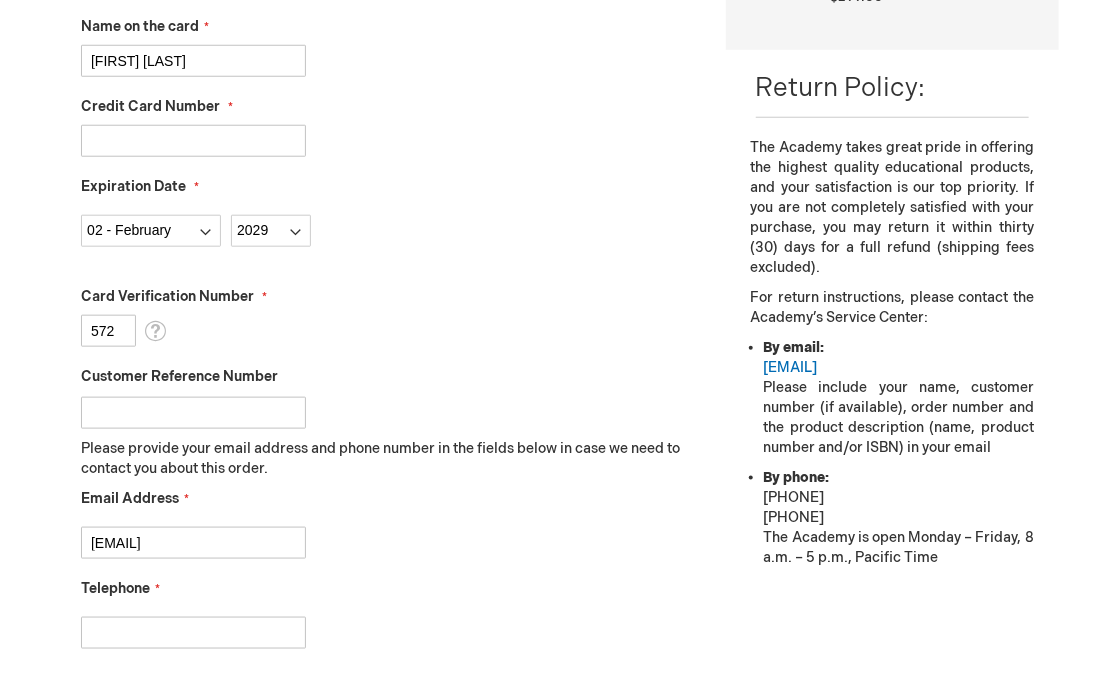 type on "4239434800" 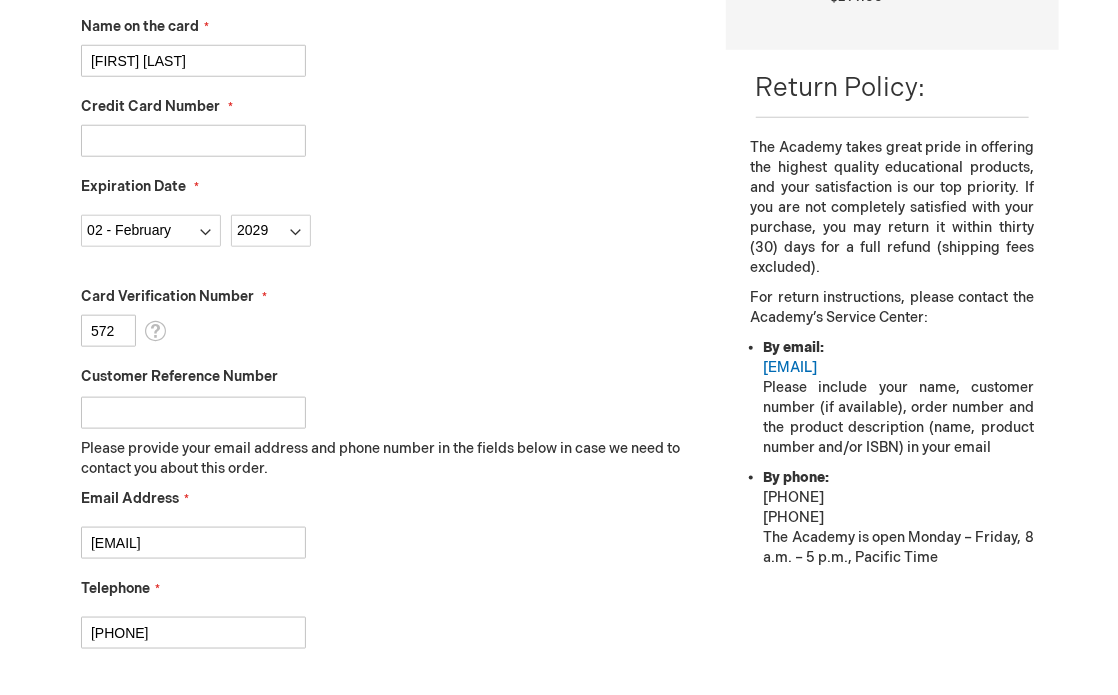 scroll, scrollTop: 848, scrollLeft: 0, axis: vertical 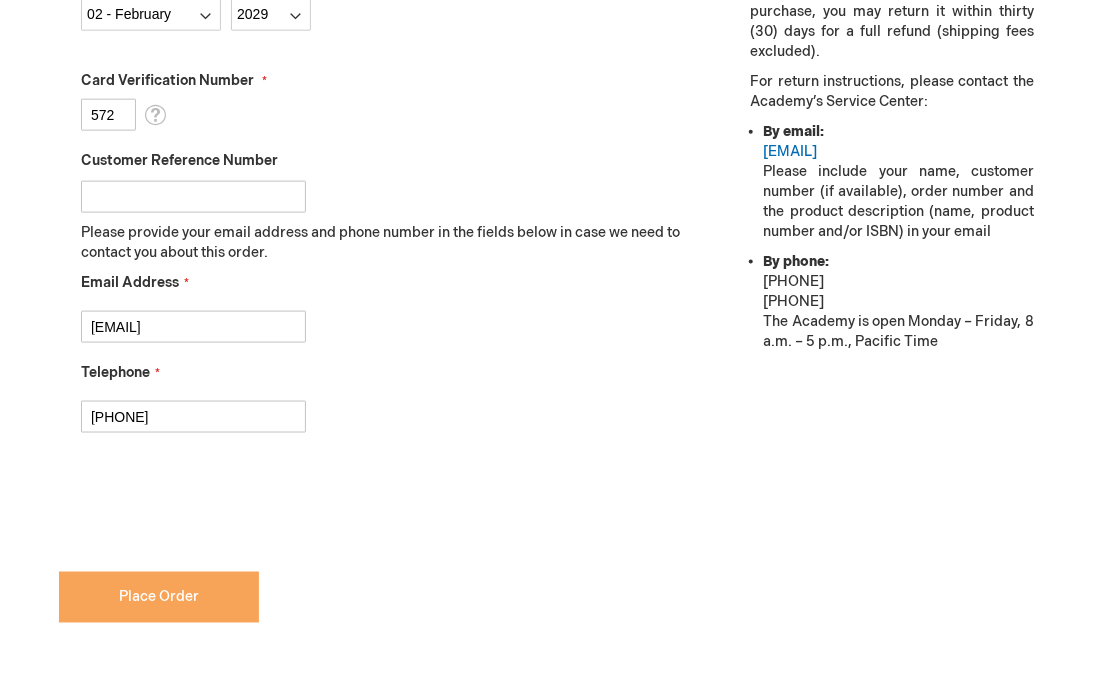 checkbox on "true" 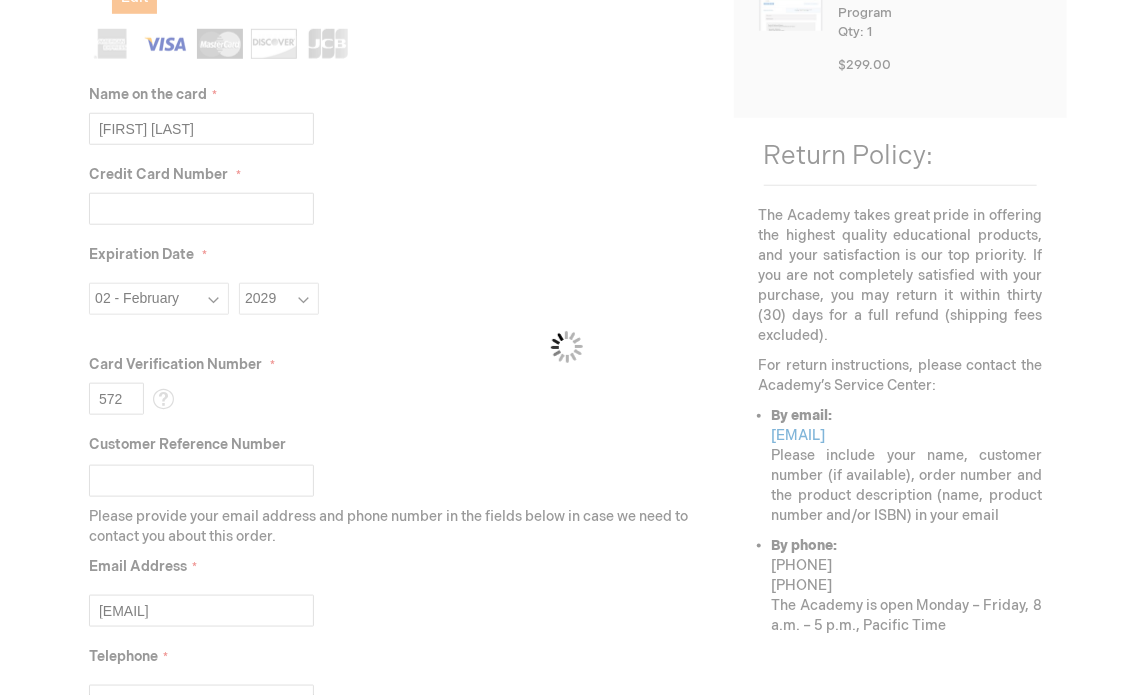 scroll, scrollTop: 616, scrollLeft: 0, axis: vertical 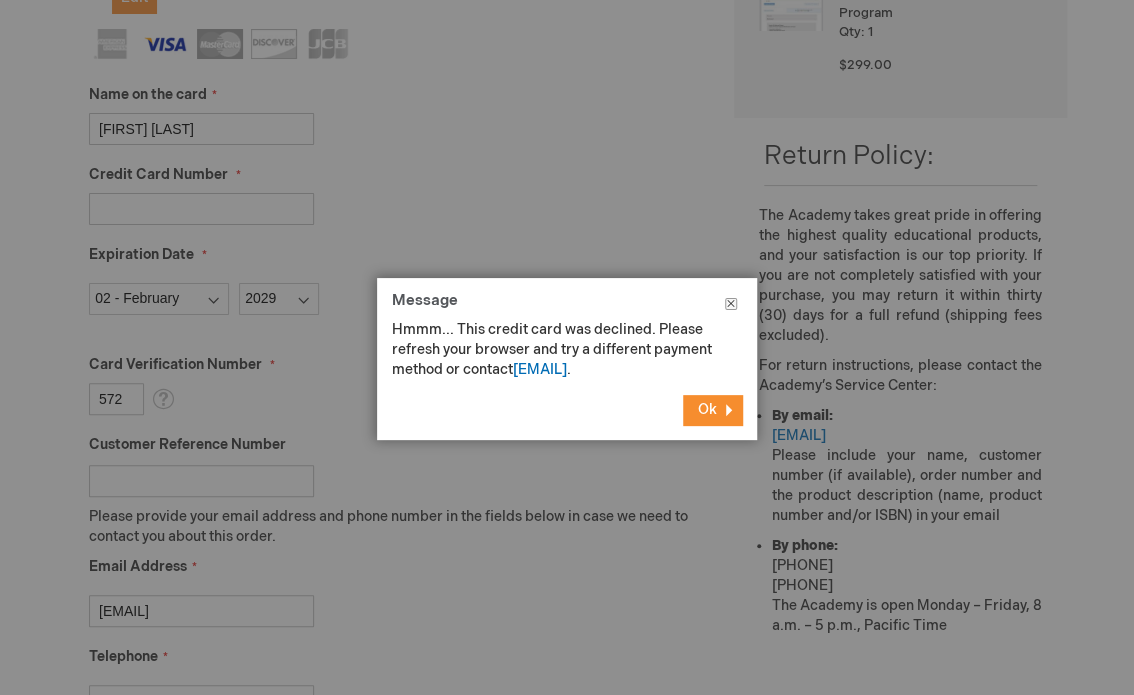 click on "Close" at bounding box center [731, 308] 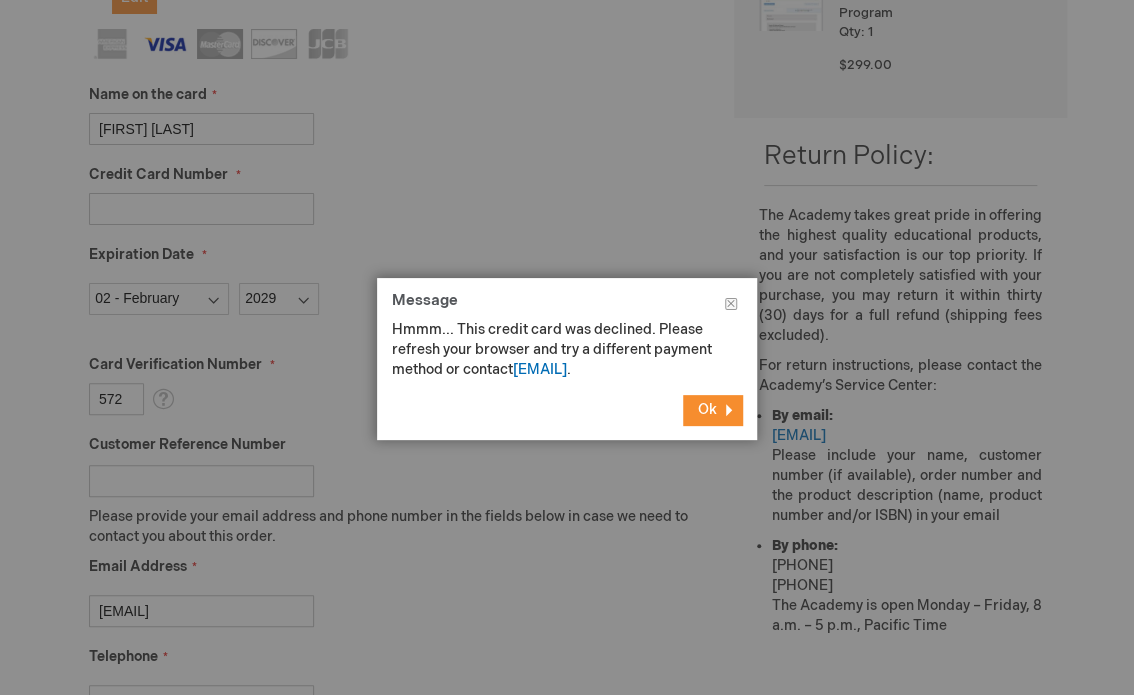 click on "Ok" at bounding box center [707, 409] 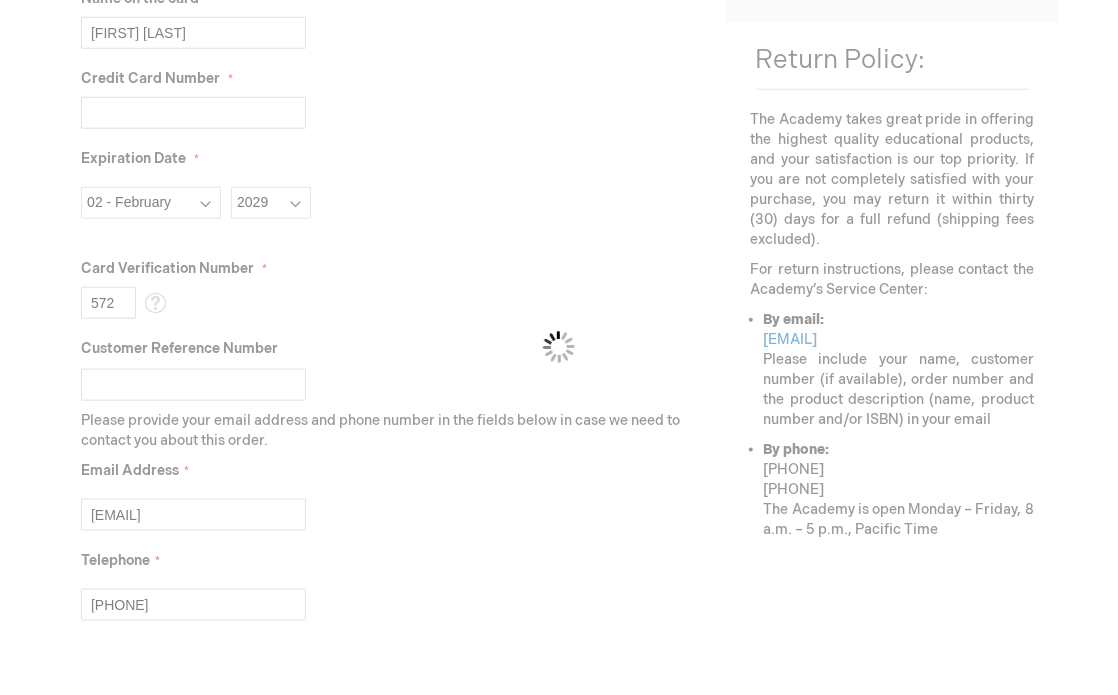 scroll, scrollTop: 476, scrollLeft: 0, axis: vertical 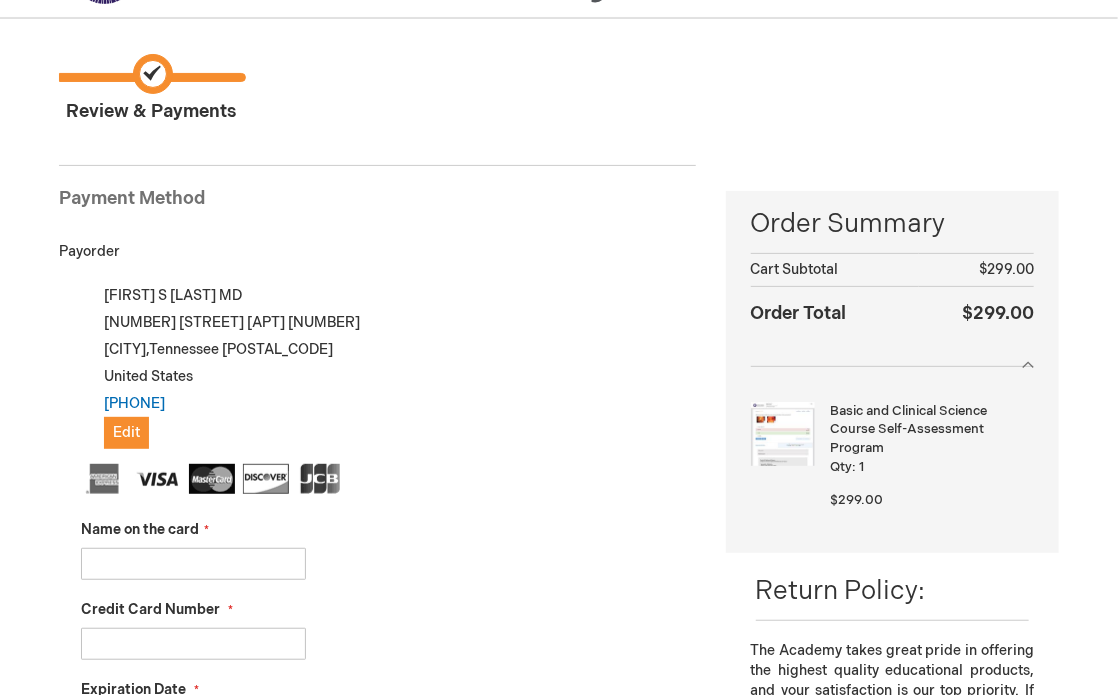 click on "Name on the card" at bounding box center [193, 564] 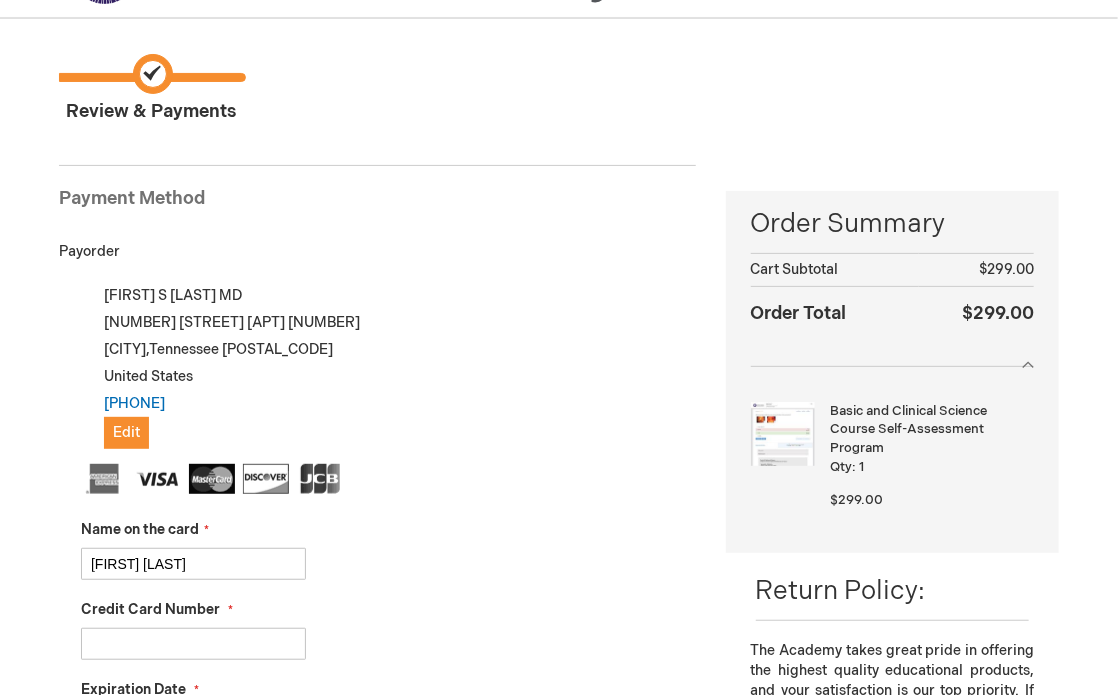 type on "nikolas hopkins" 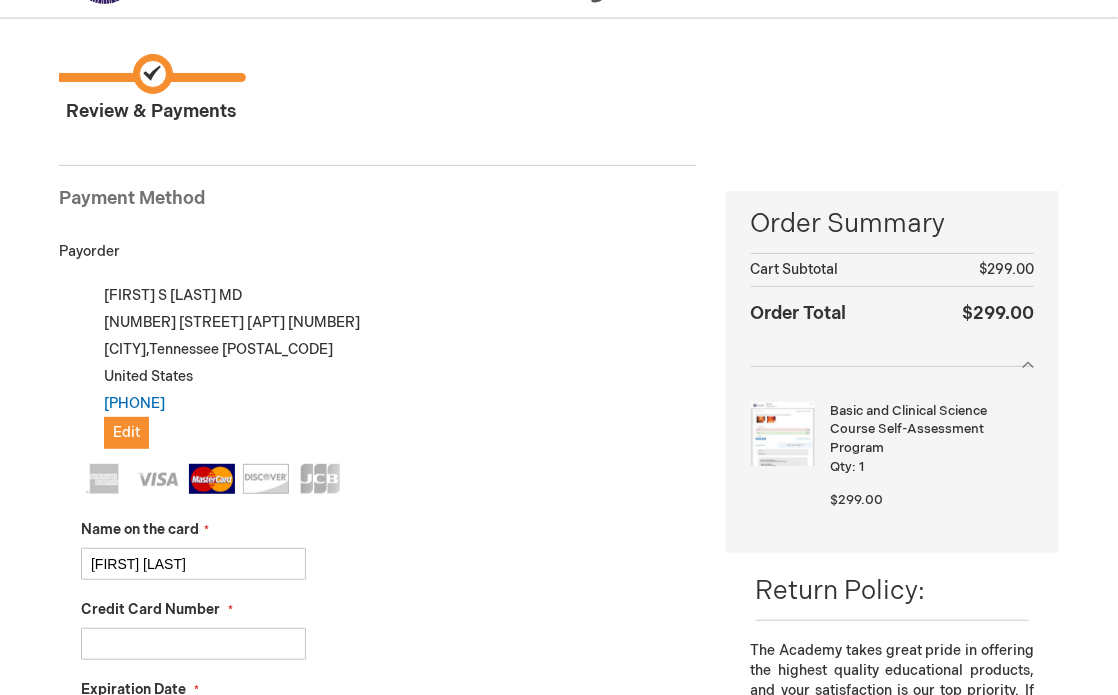 scroll, scrollTop: 514, scrollLeft: 0, axis: vertical 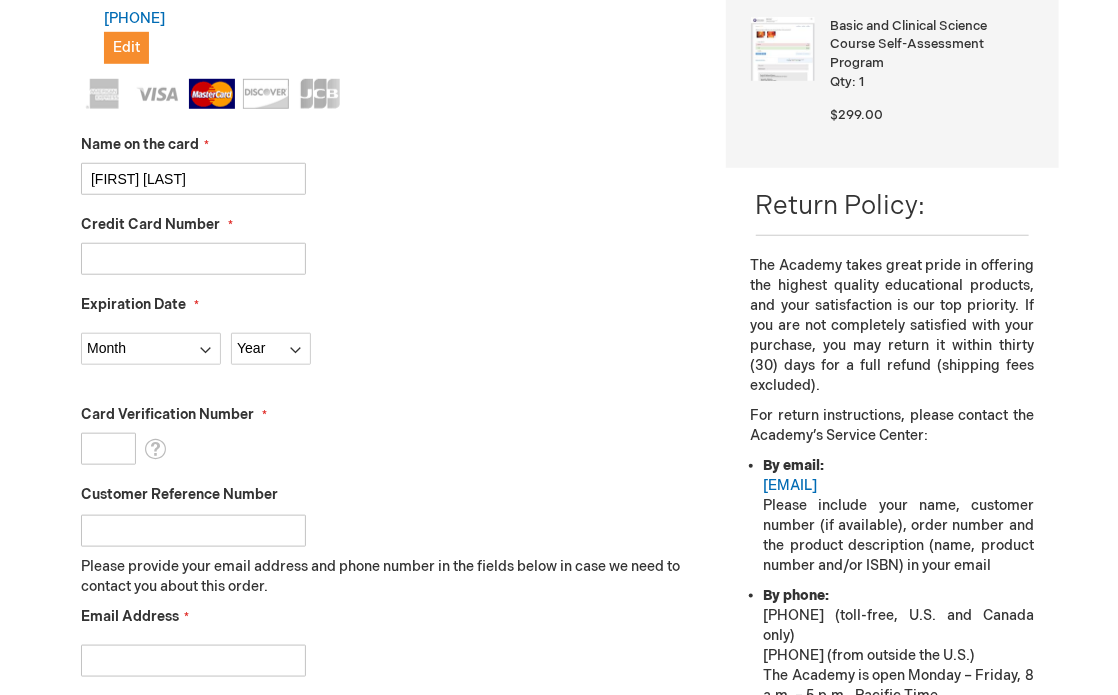 click on "Customer Reference Number" at bounding box center [193, 531] 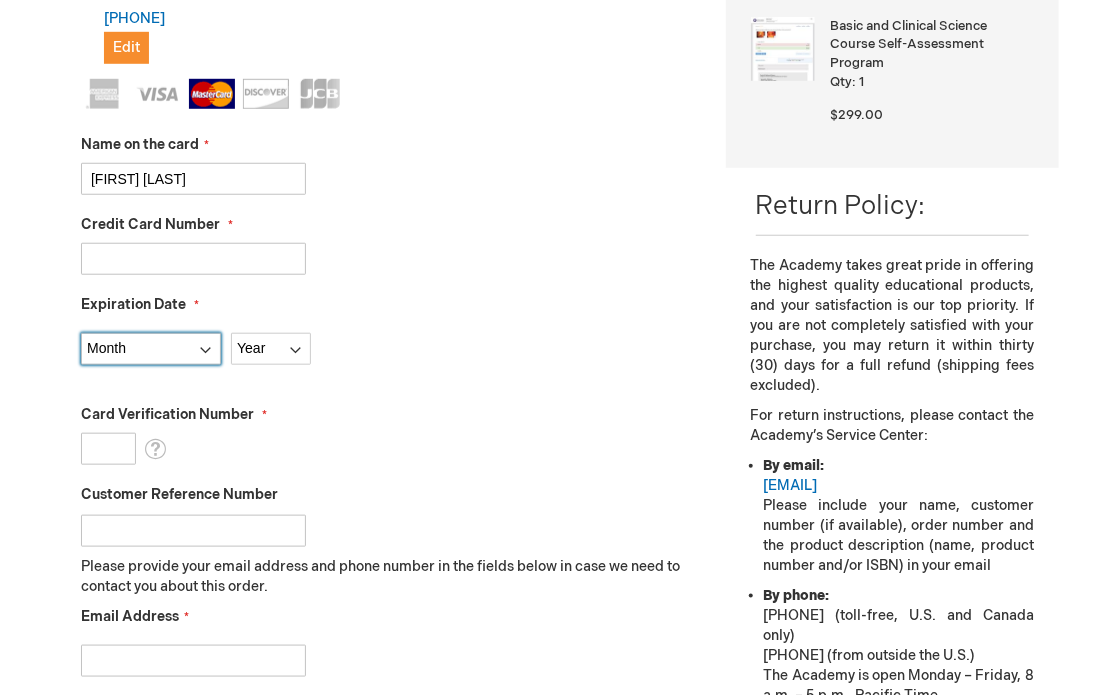 click on "Month 01 - January 02 - February 03 - March 04 - April 05 - May 06 - June 07 - July 08 - August 09 - September 10 - October 11 - November 12 - December" at bounding box center [151, 349] 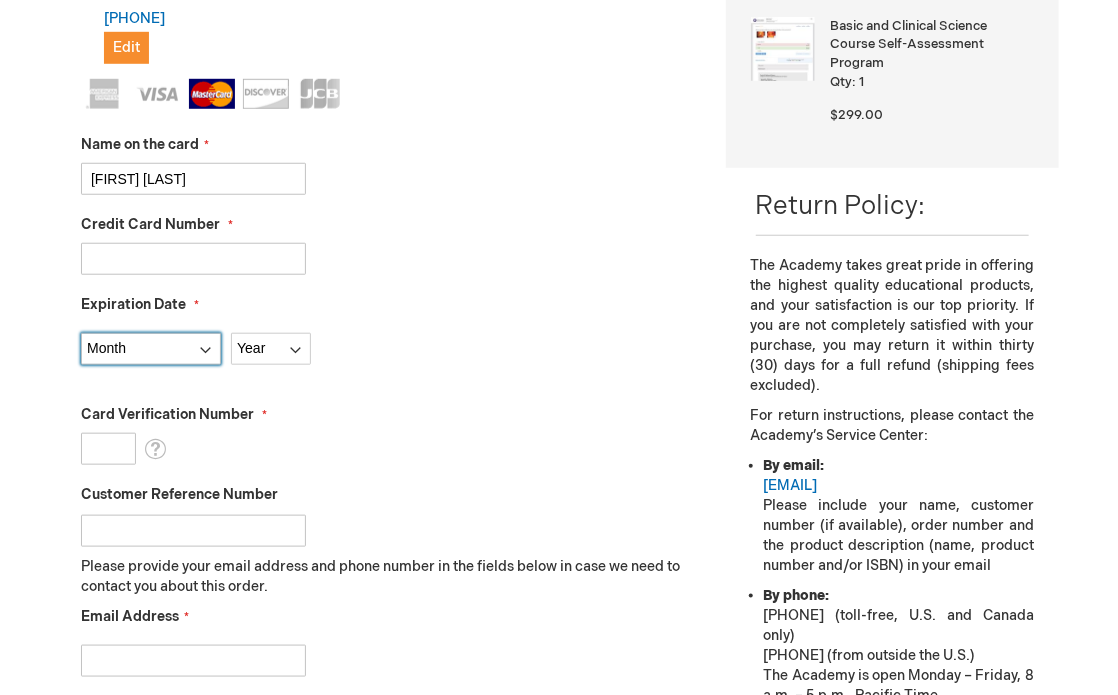 select on "5" 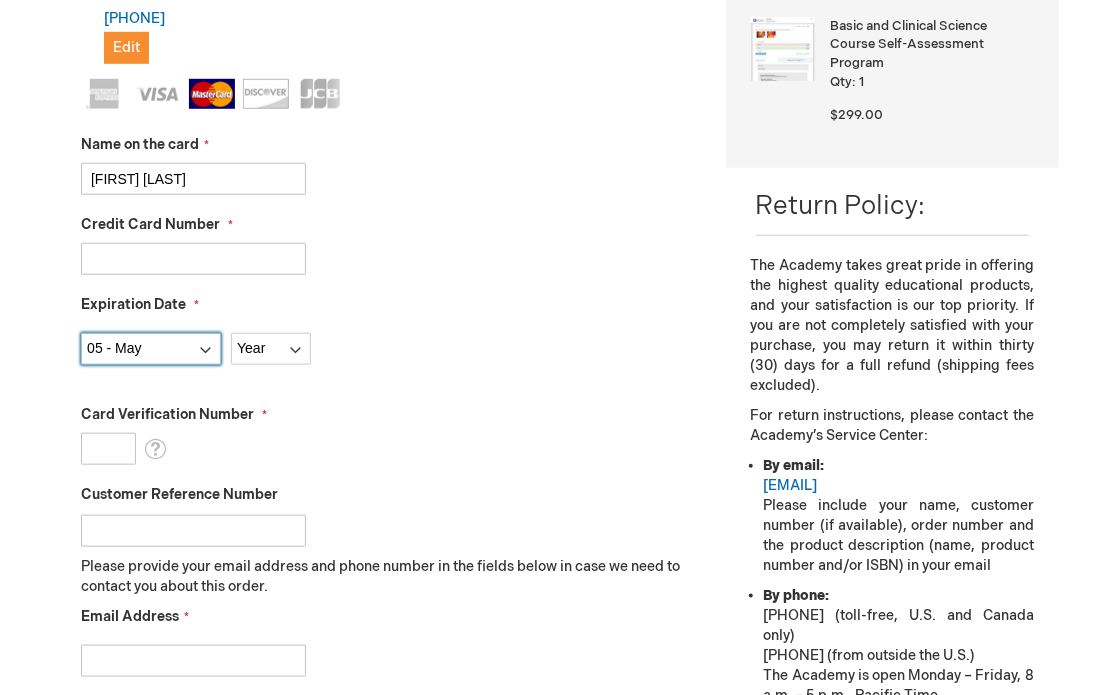 click on "Month 01 - January 02 - February 03 - March 04 - April 05 - May 06 - June 07 - July 08 - August 09 - September 10 - October 11 - November 12 - December" at bounding box center [151, 349] 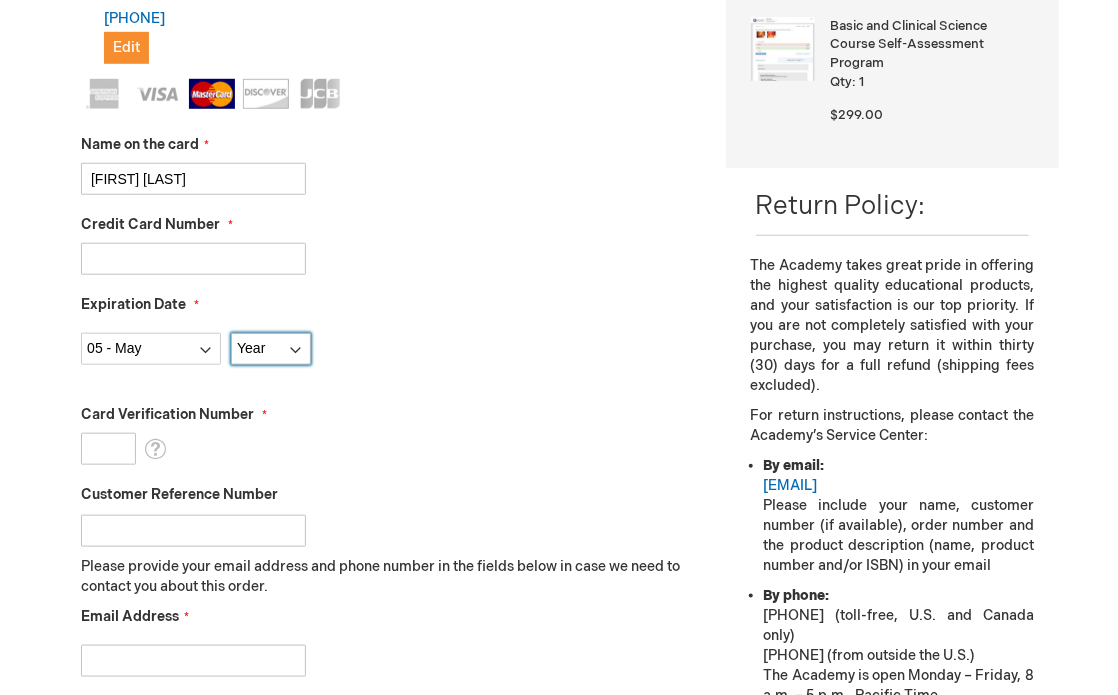 click on "Year 2025 2026 2027 2028 2029 2030 2031 2032 2033 2034 2035" at bounding box center [271, 349] 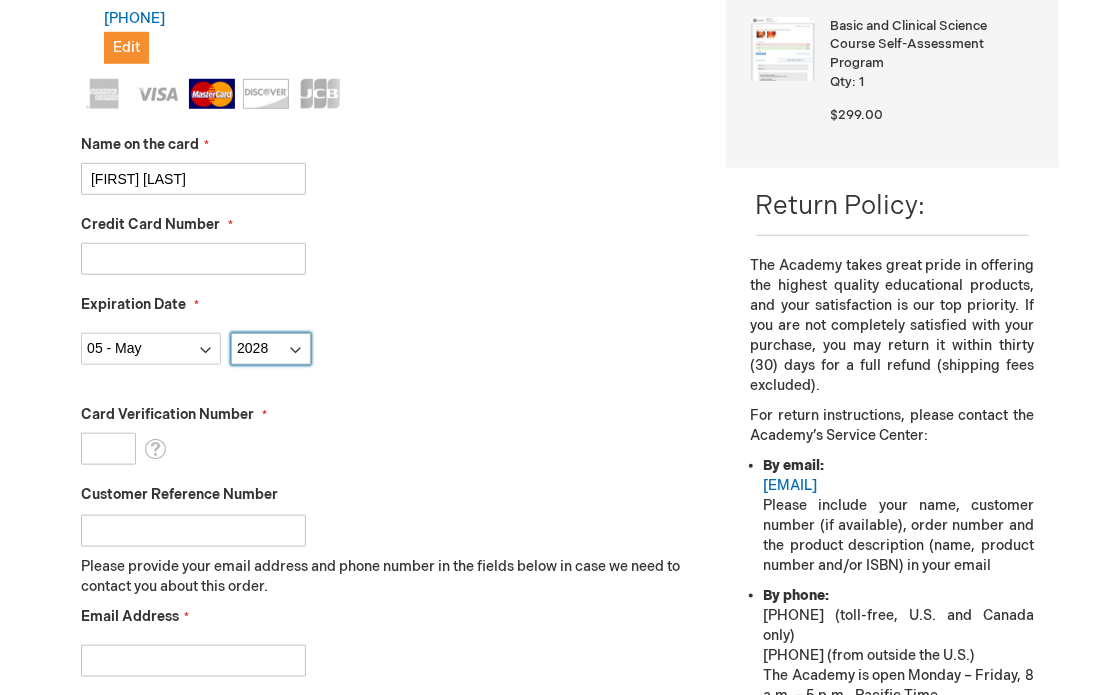 click on "Year 2025 2026 2027 2028 2029 2030 2031 2032 2033 2034 2035" at bounding box center (271, 349) 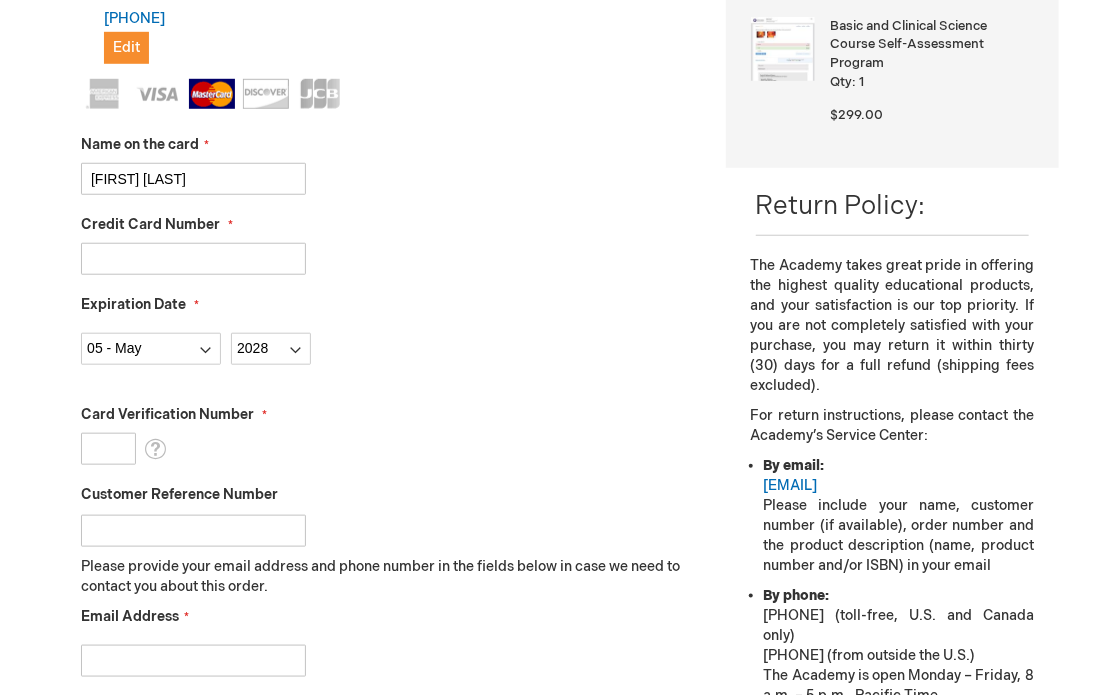 click on "Card Verification Number" at bounding box center (108, 449) 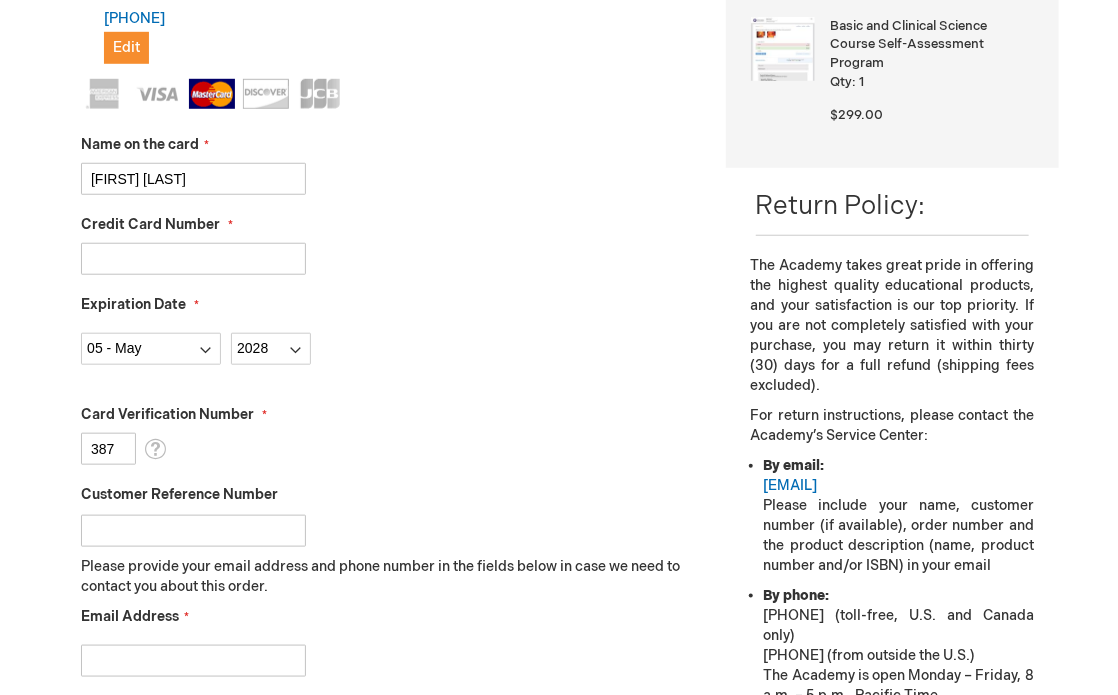 type on "387" 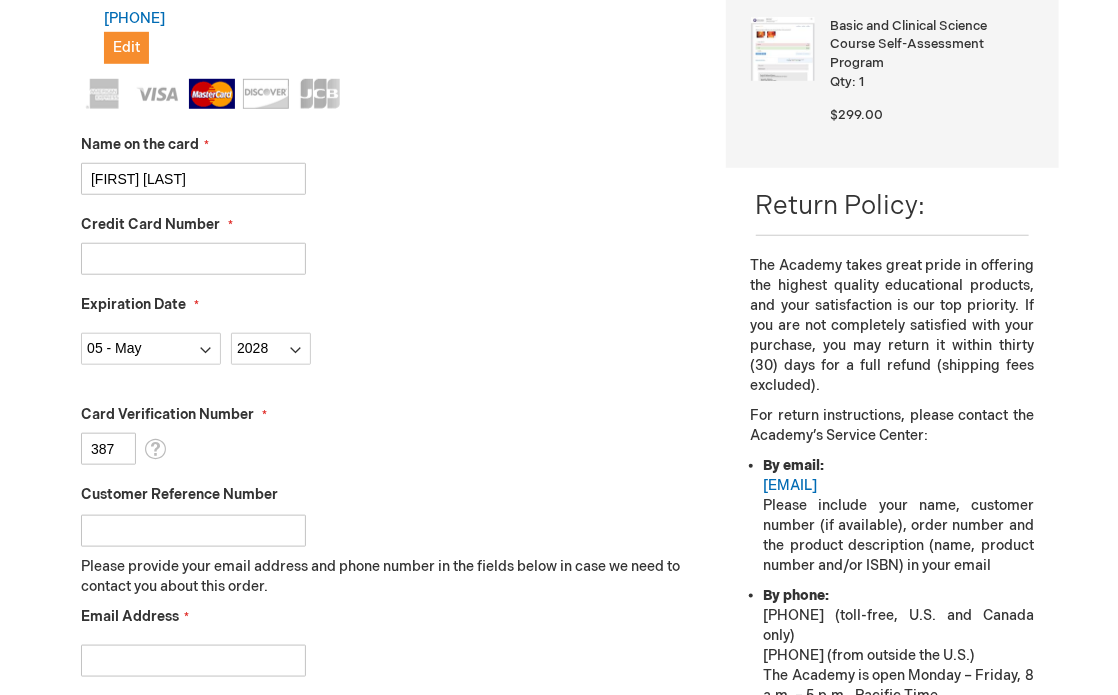 click on "Email Address" at bounding box center [193, 661] 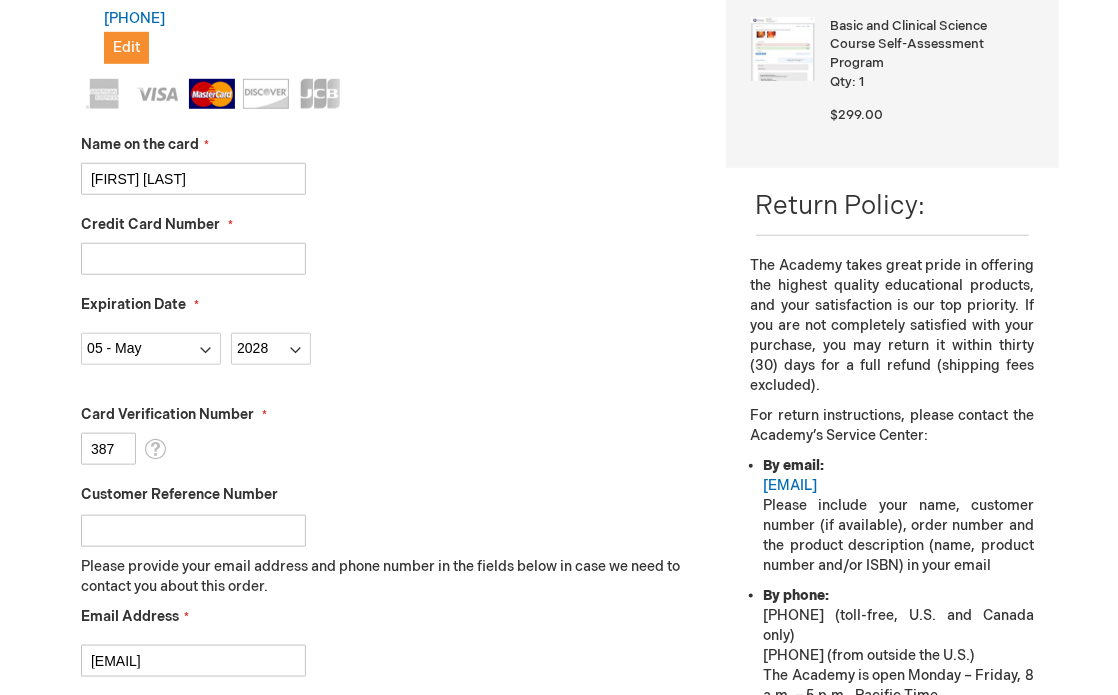 type on "4239434800" 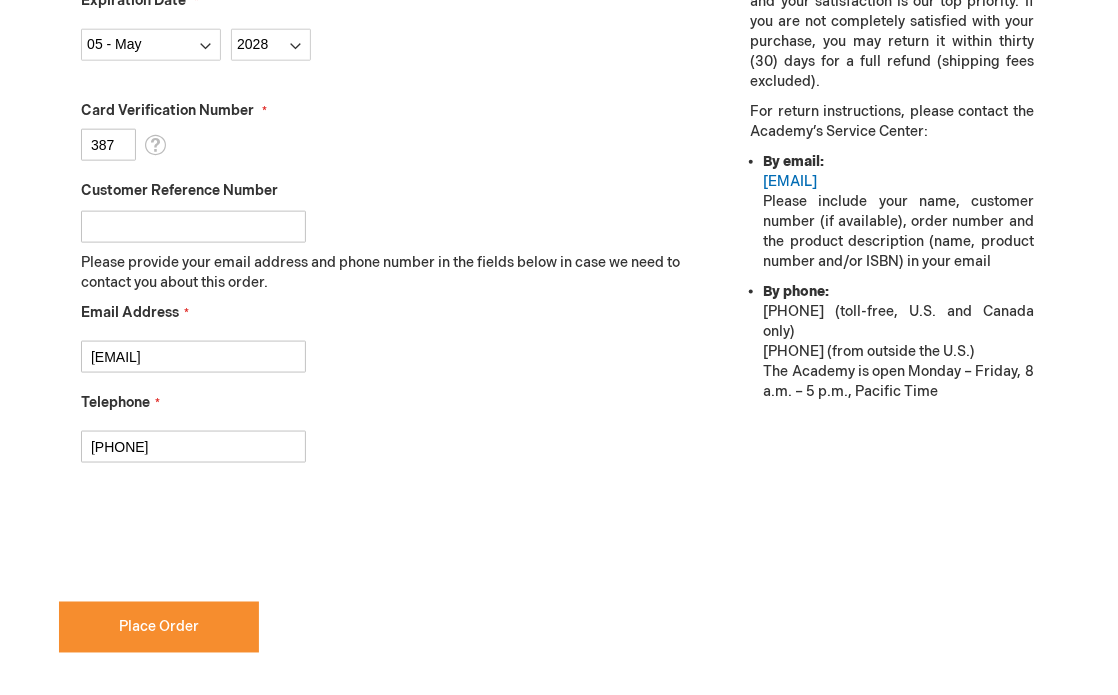 scroll, scrollTop: 819, scrollLeft: 0, axis: vertical 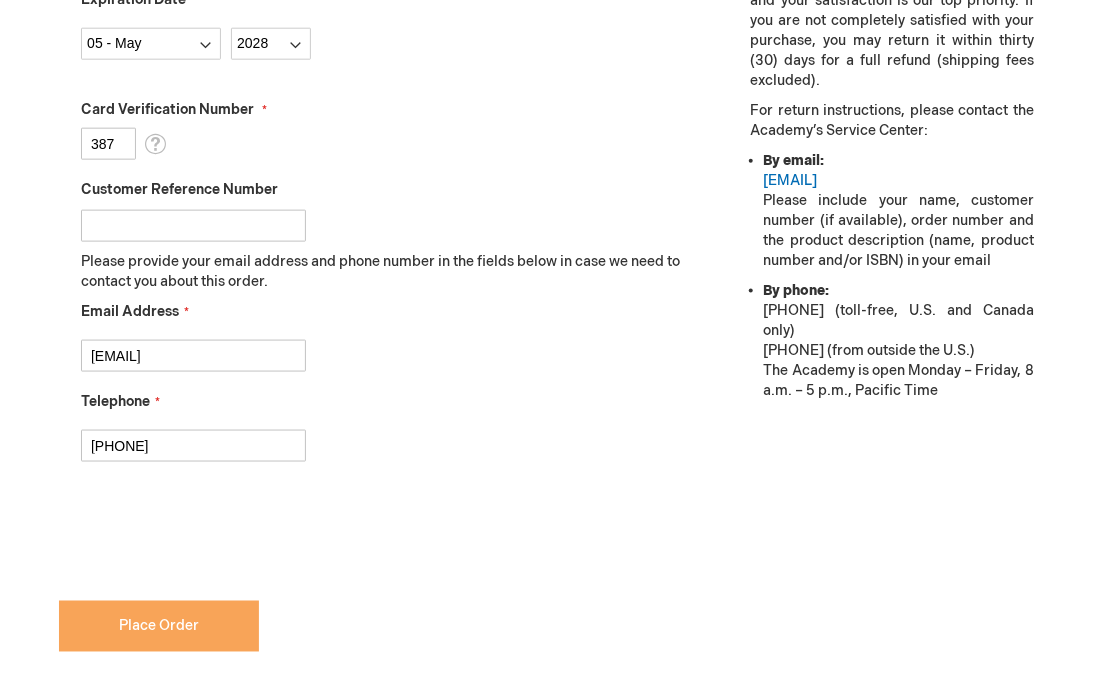 checkbox on "true" 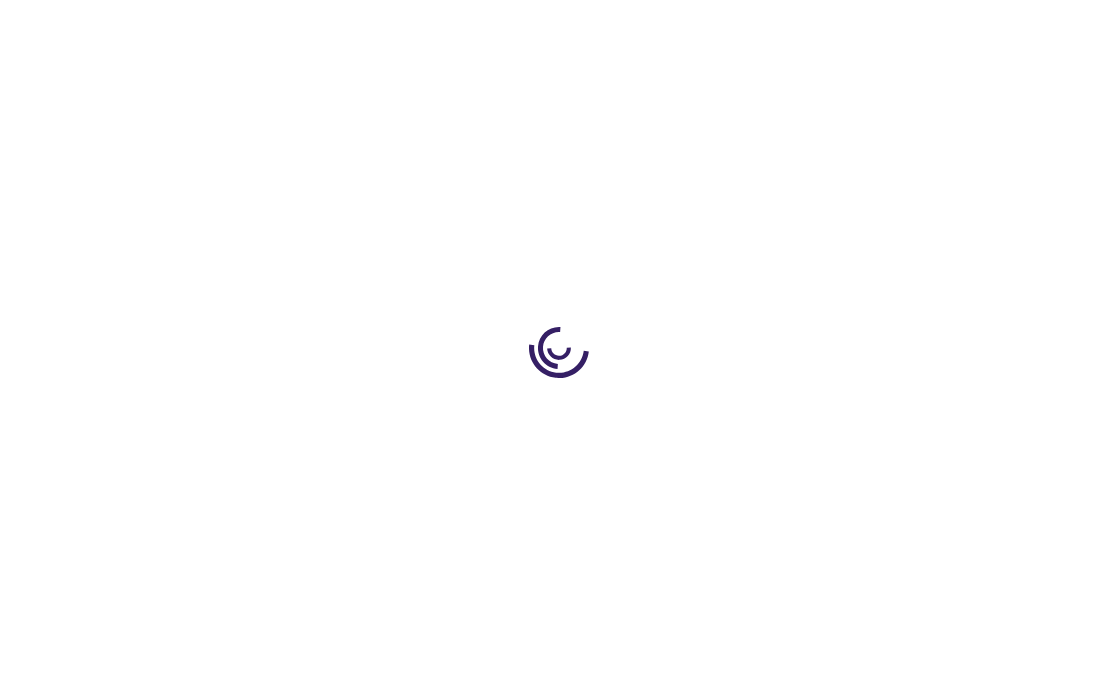 scroll, scrollTop: 0, scrollLeft: 0, axis: both 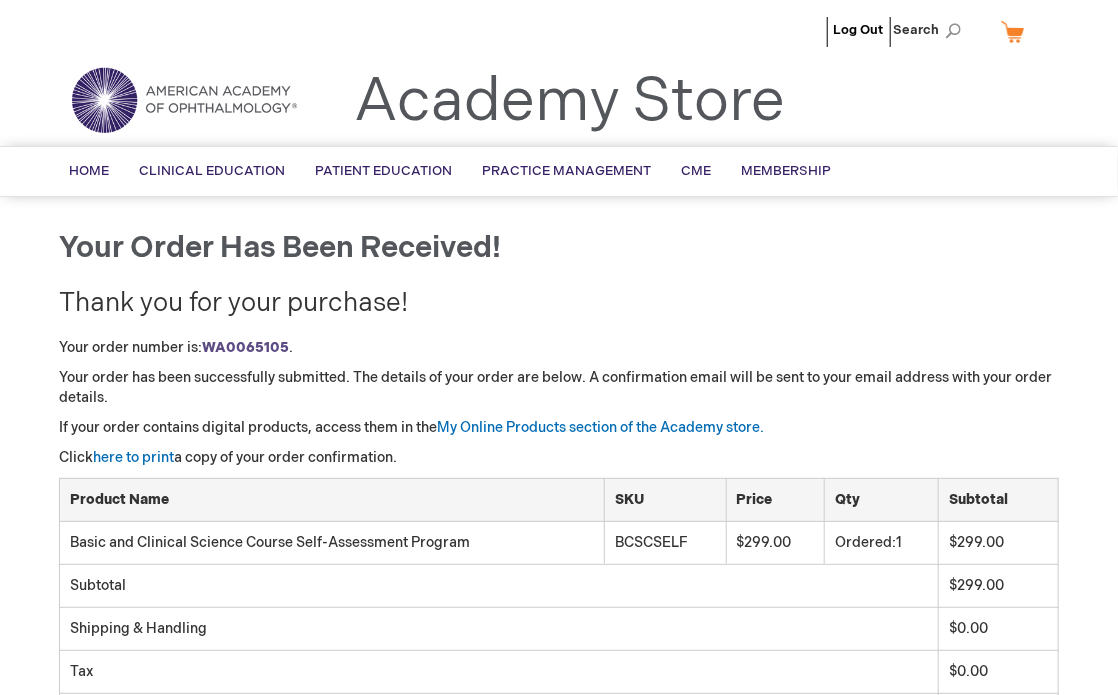 click on "Your order has been received!" at bounding box center [280, 248] 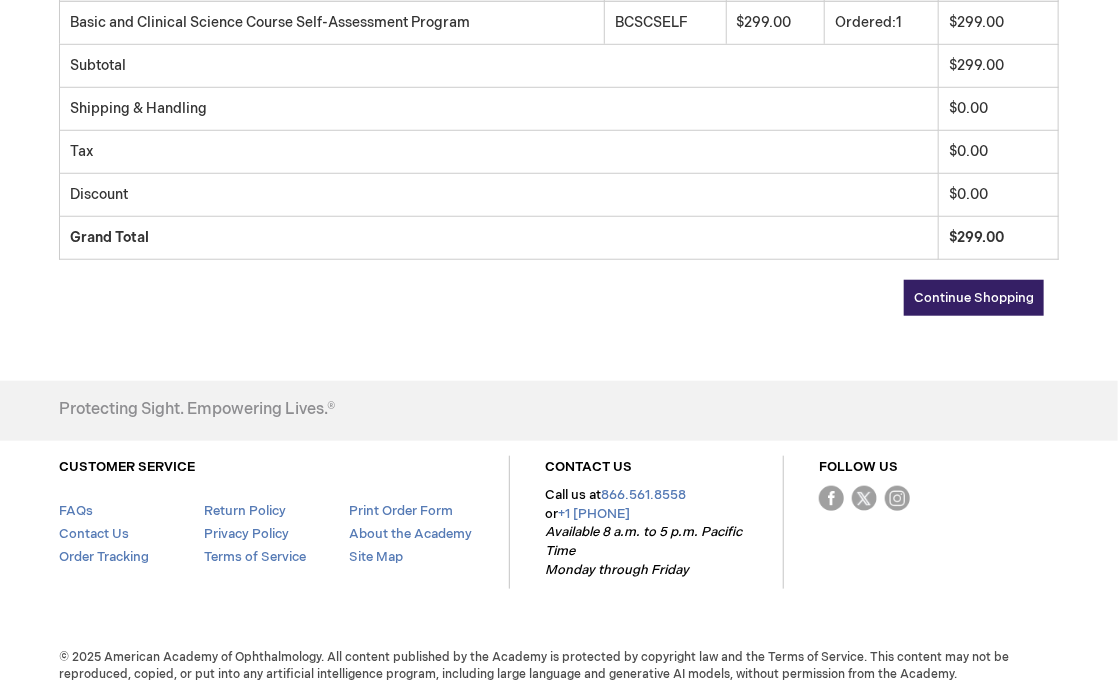 scroll, scrollTop: 0, scrollLeft: 0, axis: both 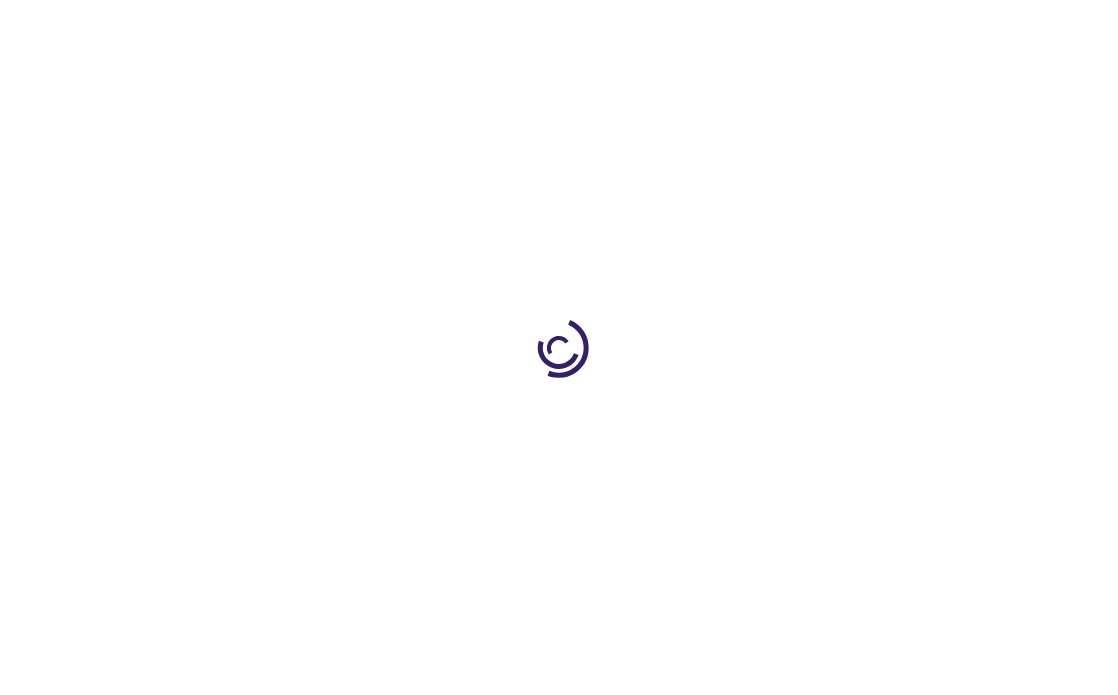 type on "1" 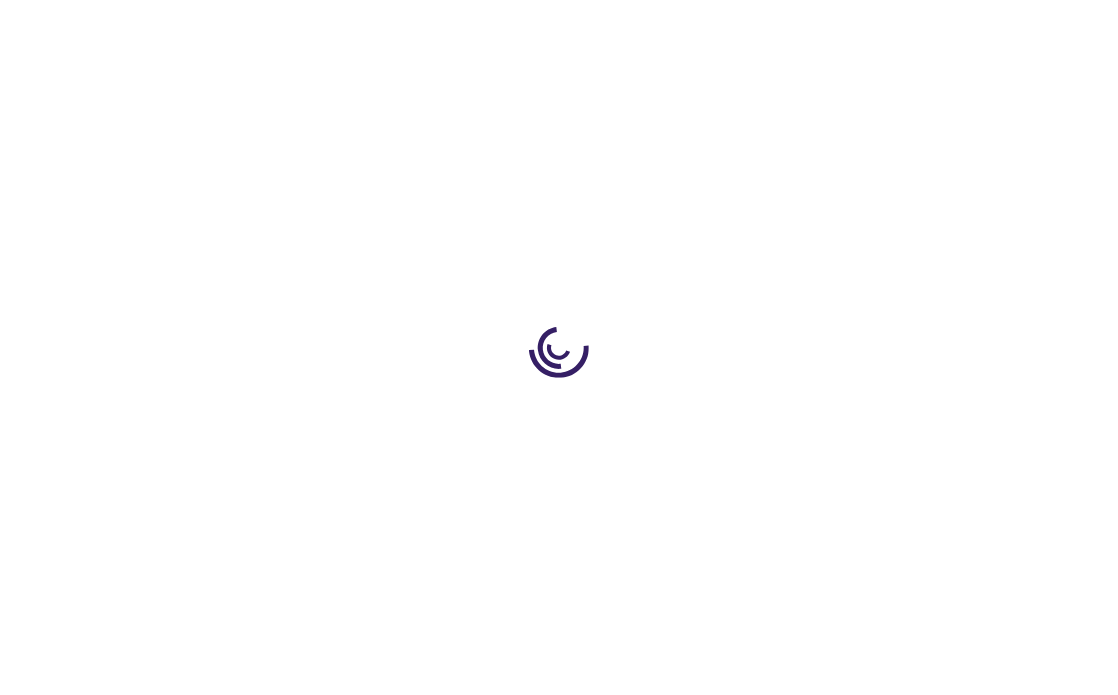 scroll, scrollTop: 0, scrollLeft: 0, axis: both 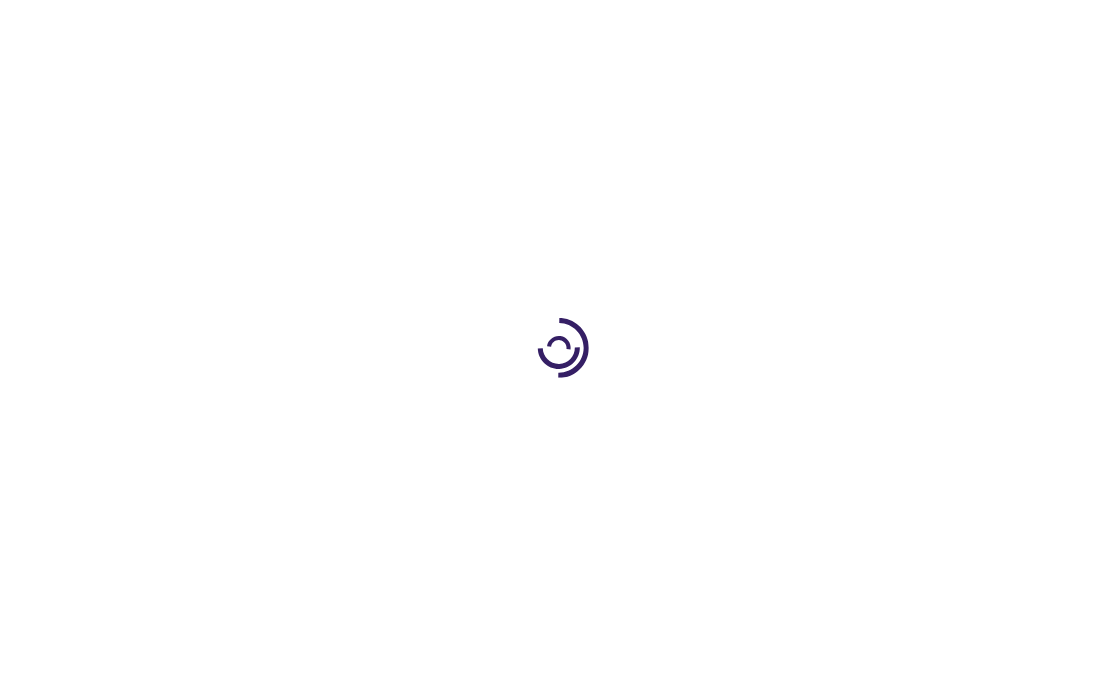 type on "1" 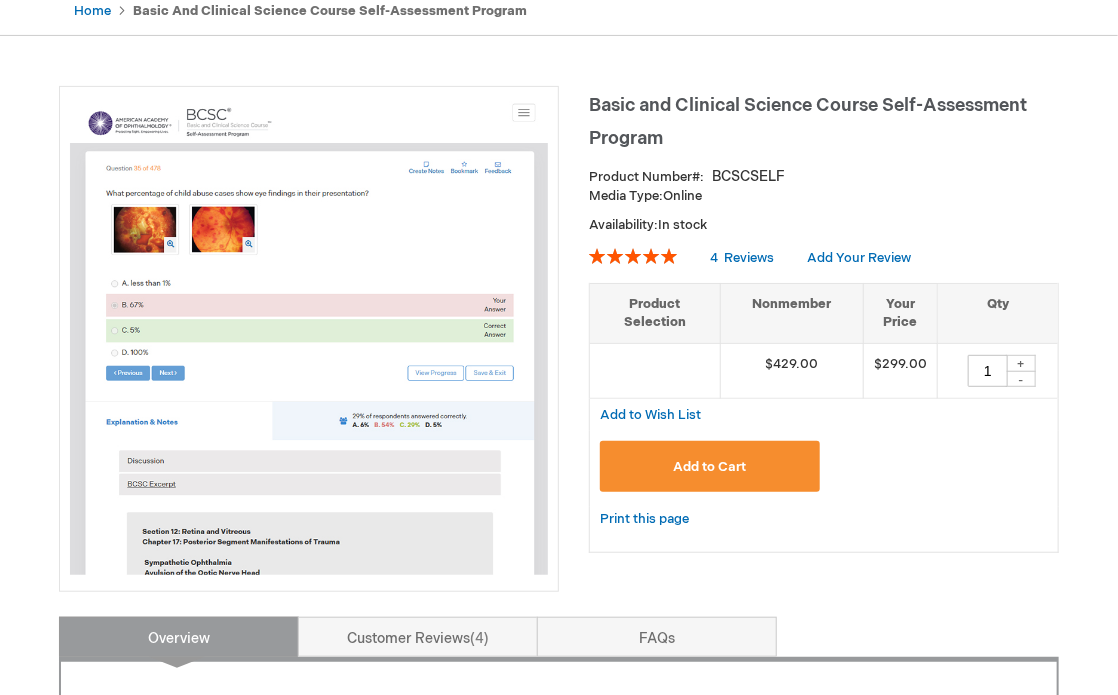 scroll, scrollTop: 0, scrollLeft: 0, axis: both 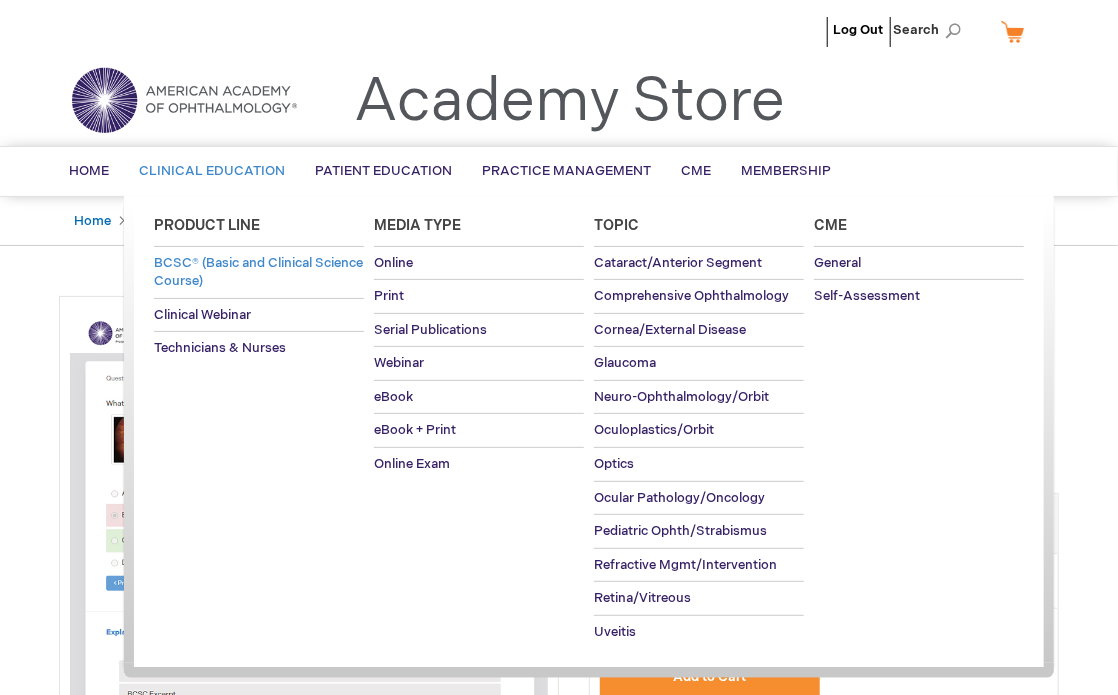 click on "BCSC® (Basic and Clinical Science Course)" at bounding box center [258, 272] 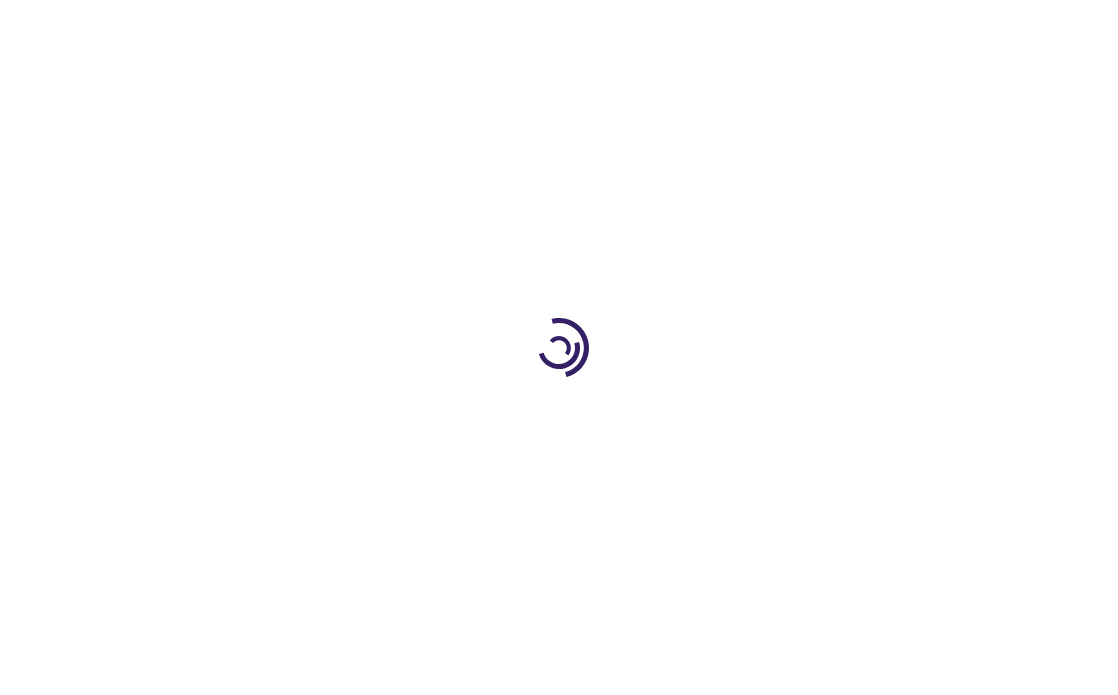 scroll, scrollTop: 0, scrollLeft: 0, axis: both 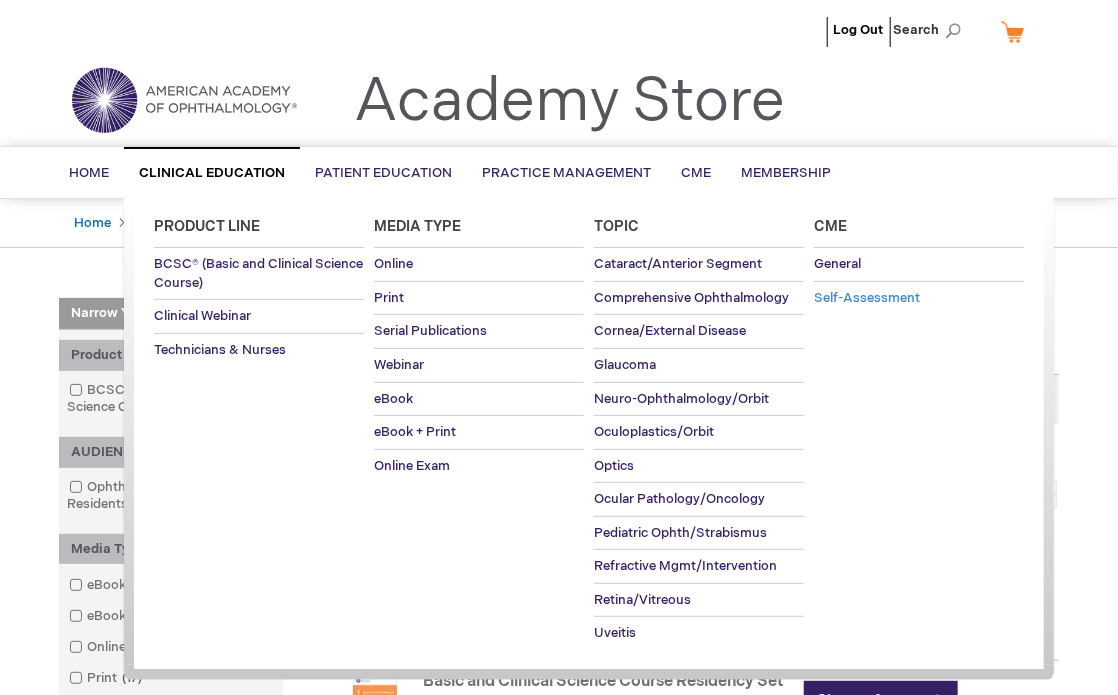 click on "Self-Assessment" at bounding box center [867, 298] 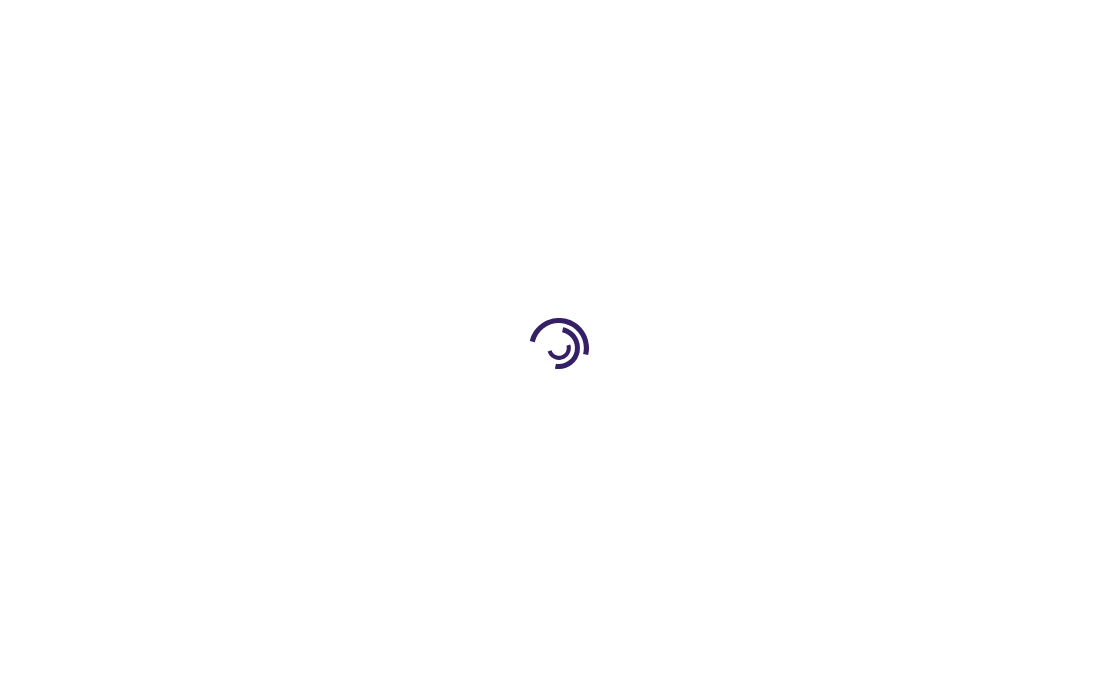 scroll, scrollTop: 0, scrollLeft: 0, axis: both 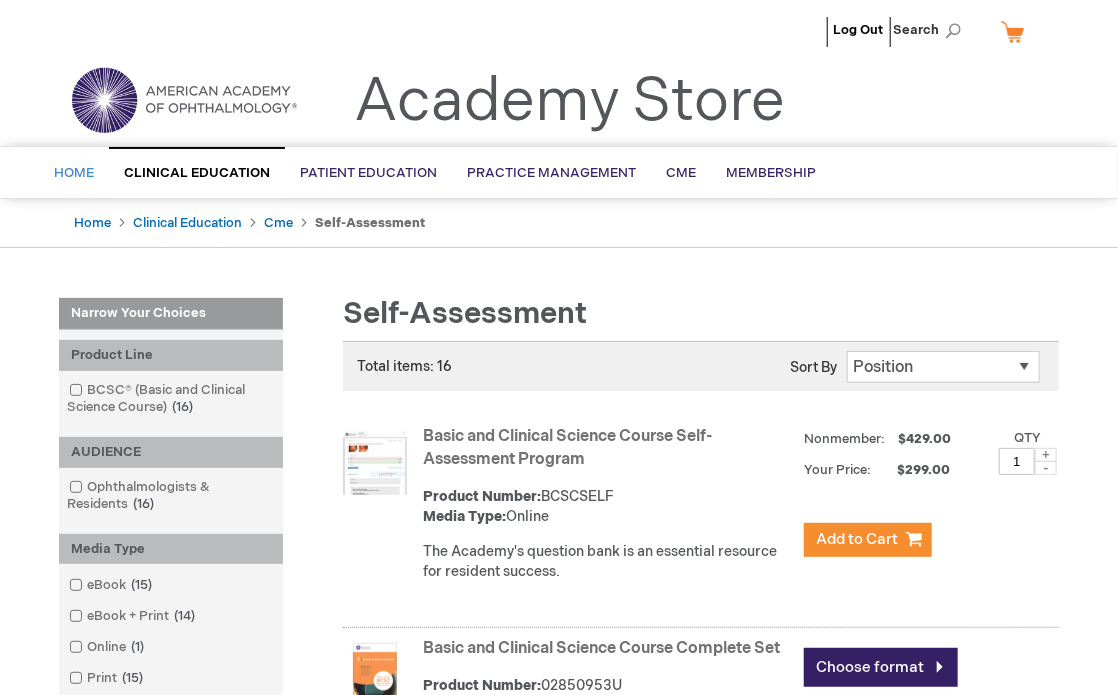 click on "Home" at bounding box center [74, 173] 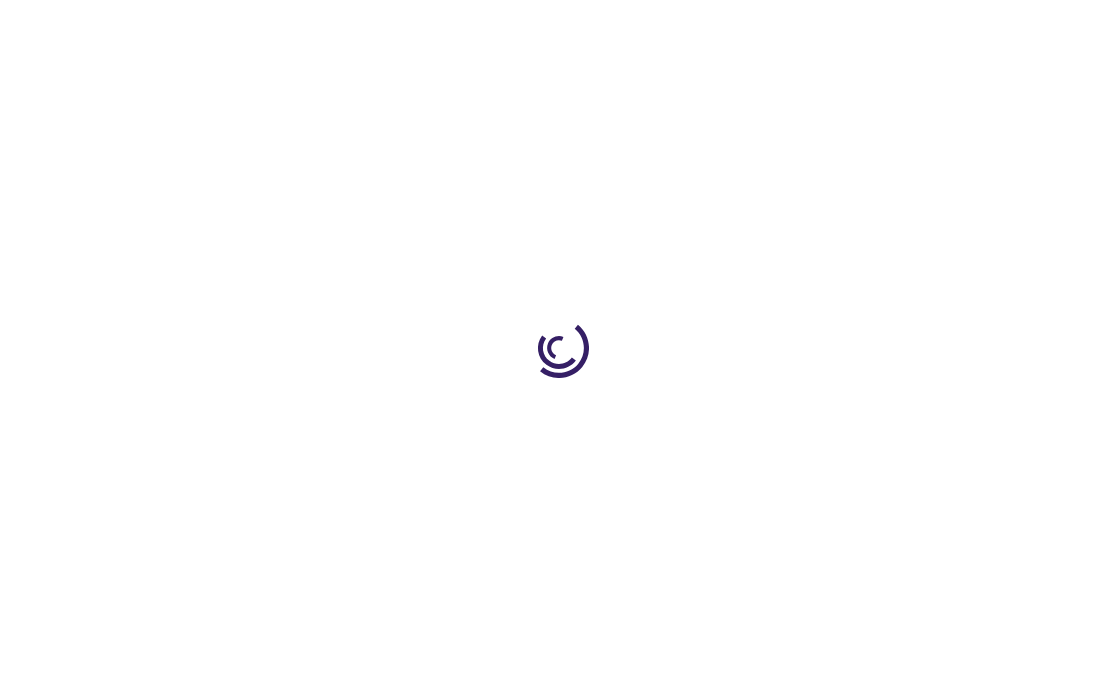 scroll, scrollTop: 0, scrollLeft: 0, axis: both 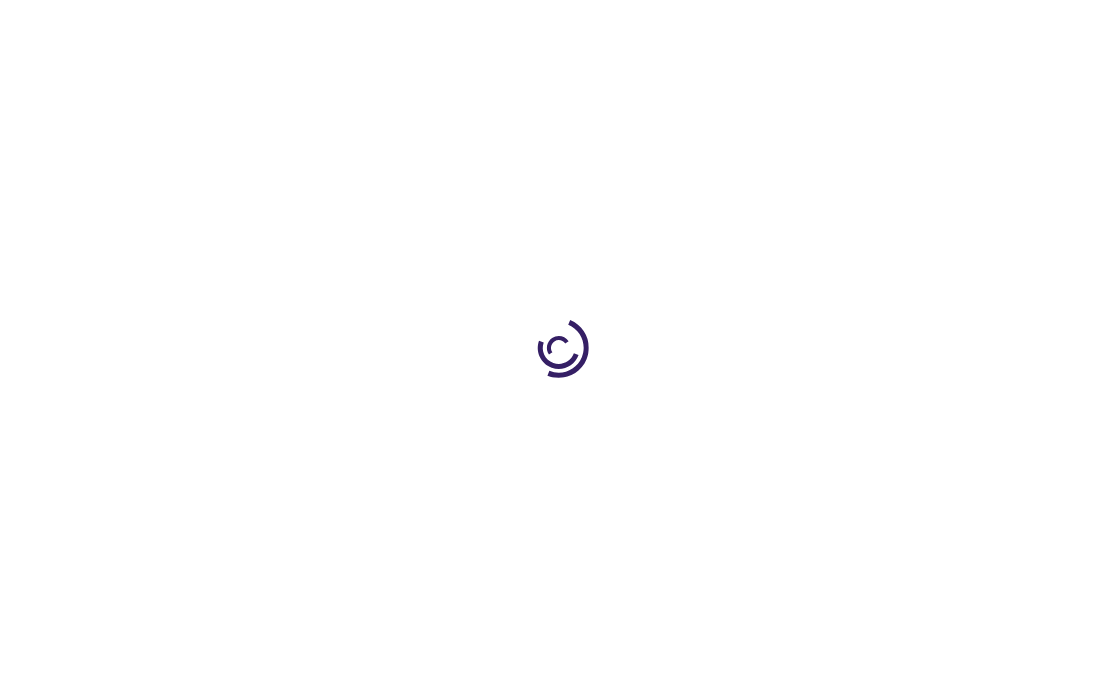 type on "1" 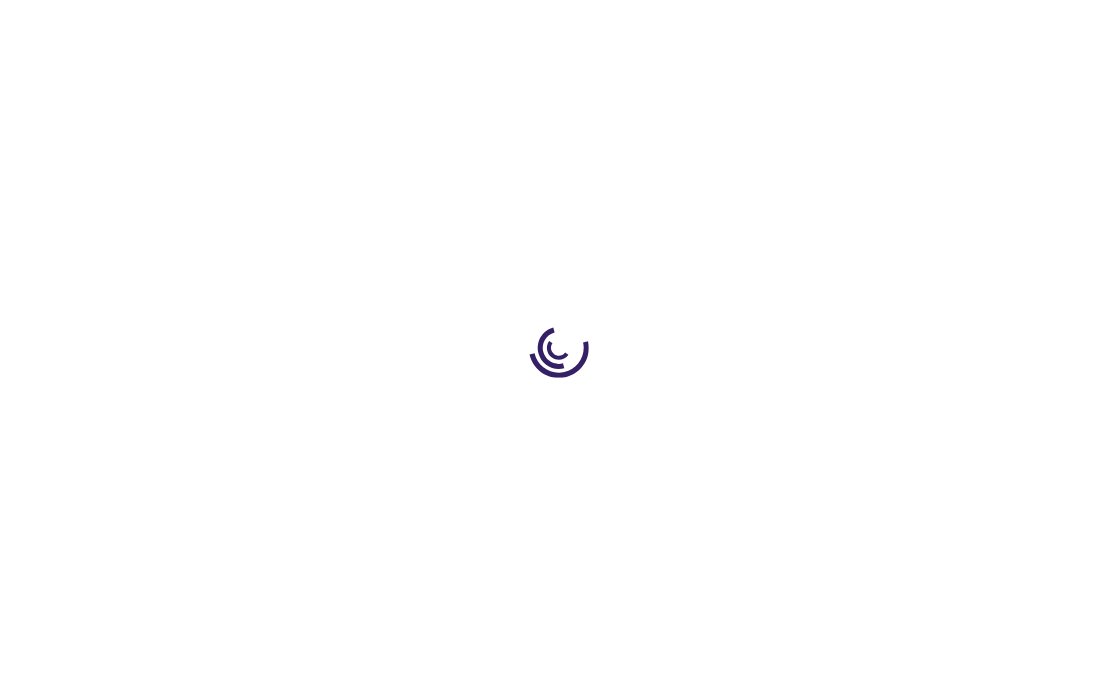scroll, scrollTop: 0, scrollLeft: 0, axis: both 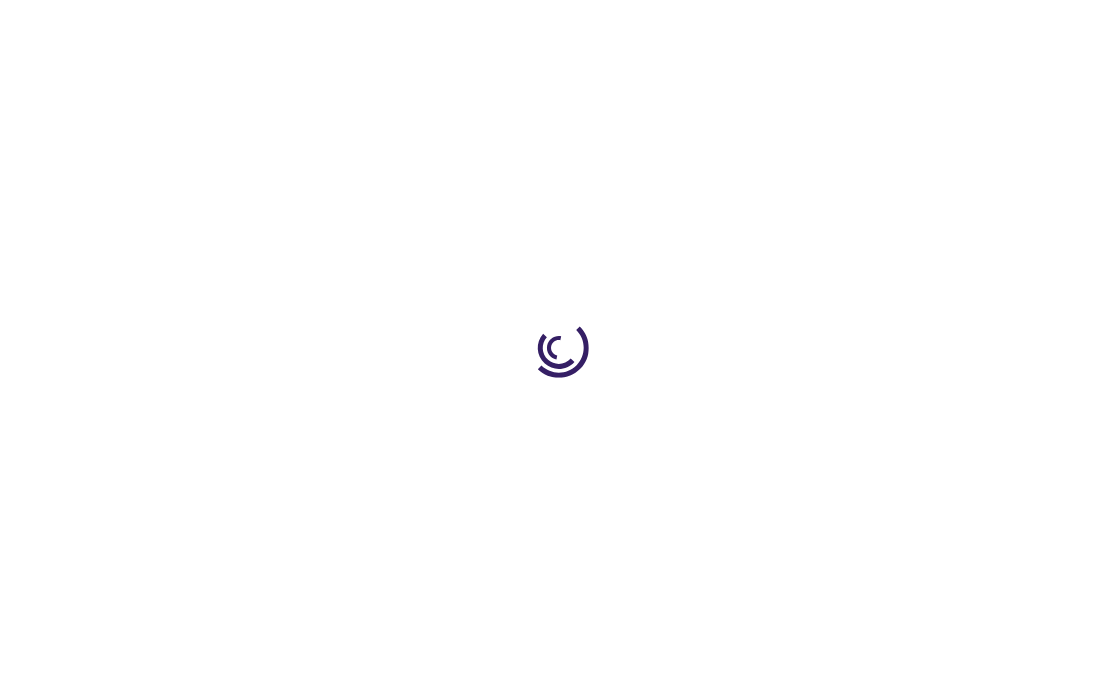 type on "1" 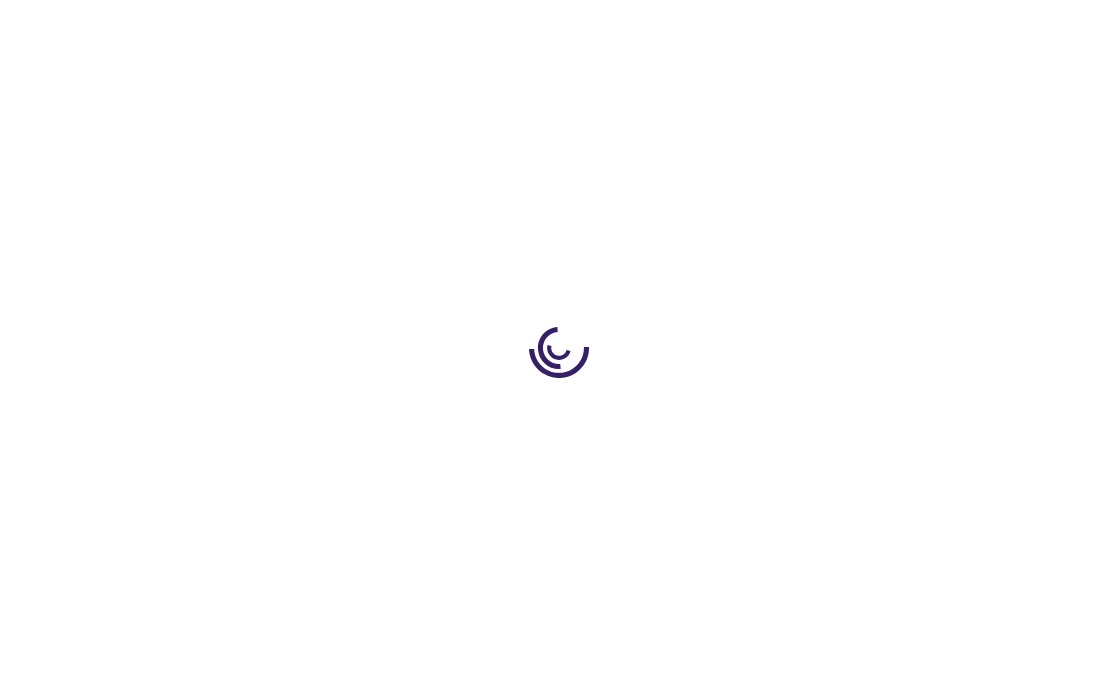 scroll, scrollTop: 0, scrollLeft: 0, axis: both 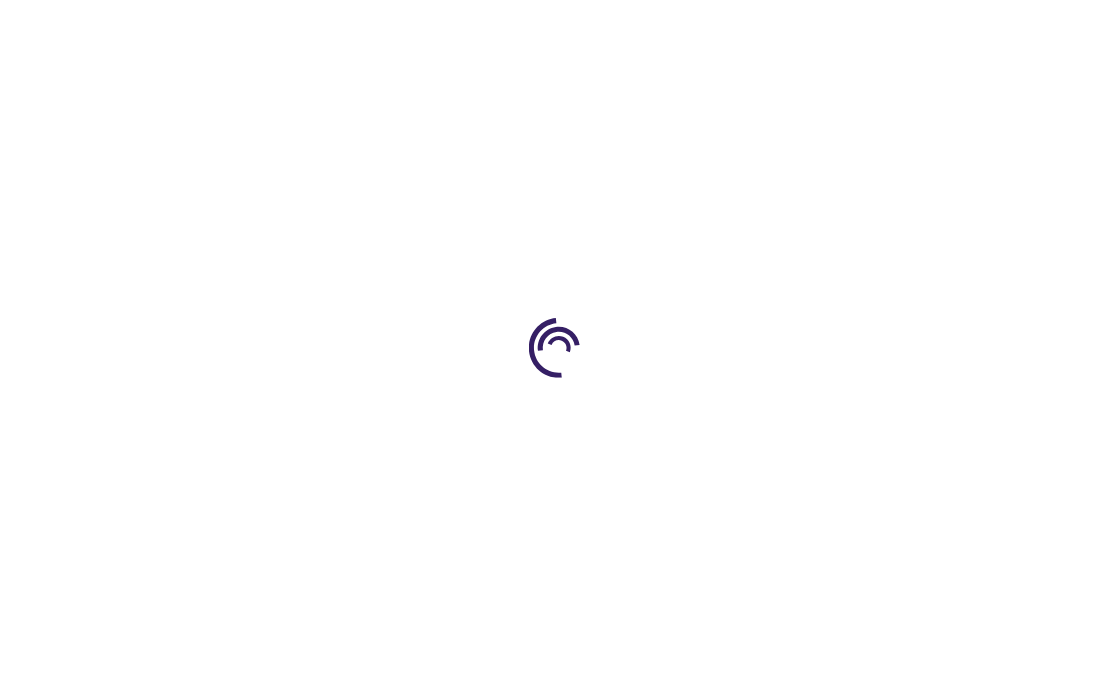 type on "1" 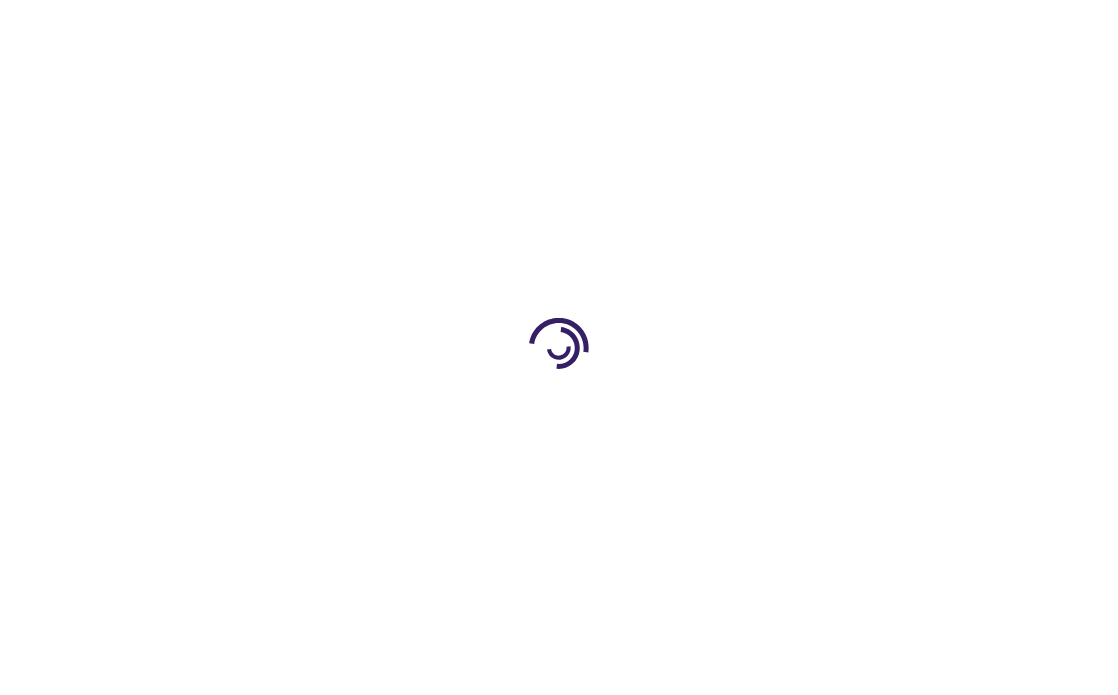 scroll, scrollTop: 0, scrollLeft: 0, axis: both 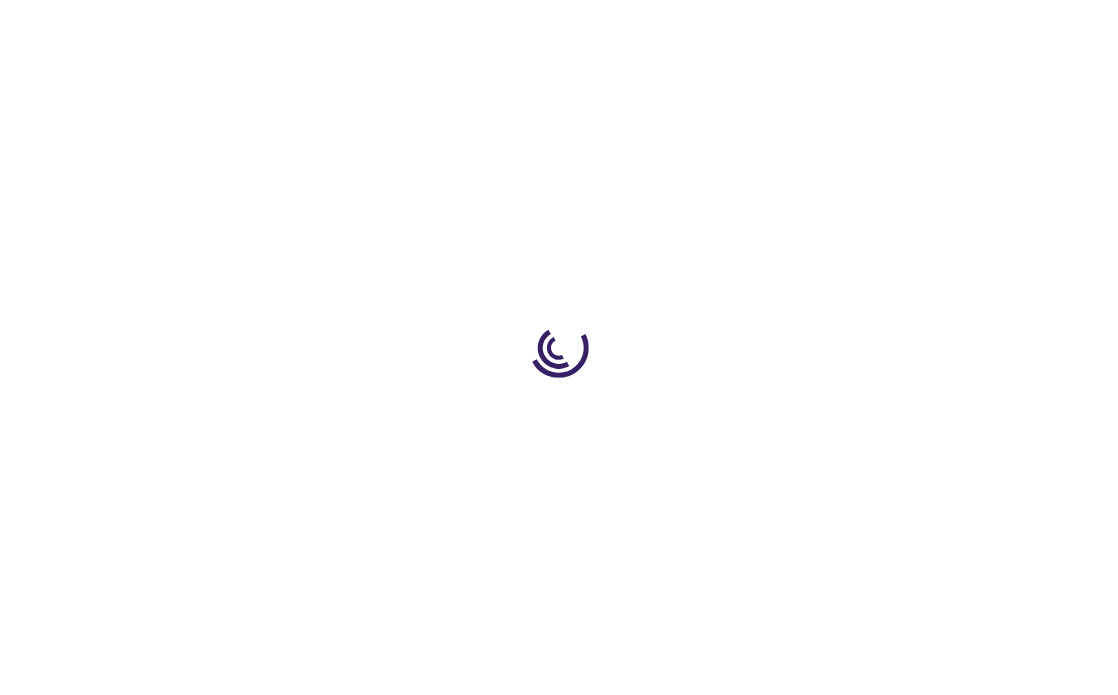 type on "1" 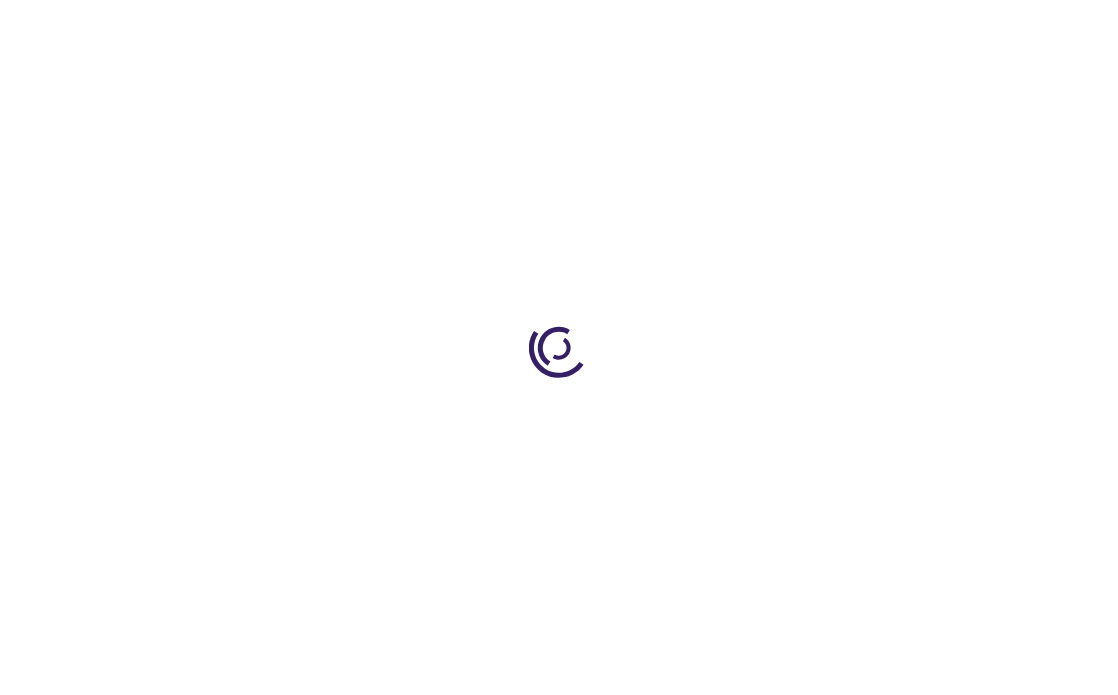 scroll, scrollTop: 0, scrollLeft: 0, axis: both 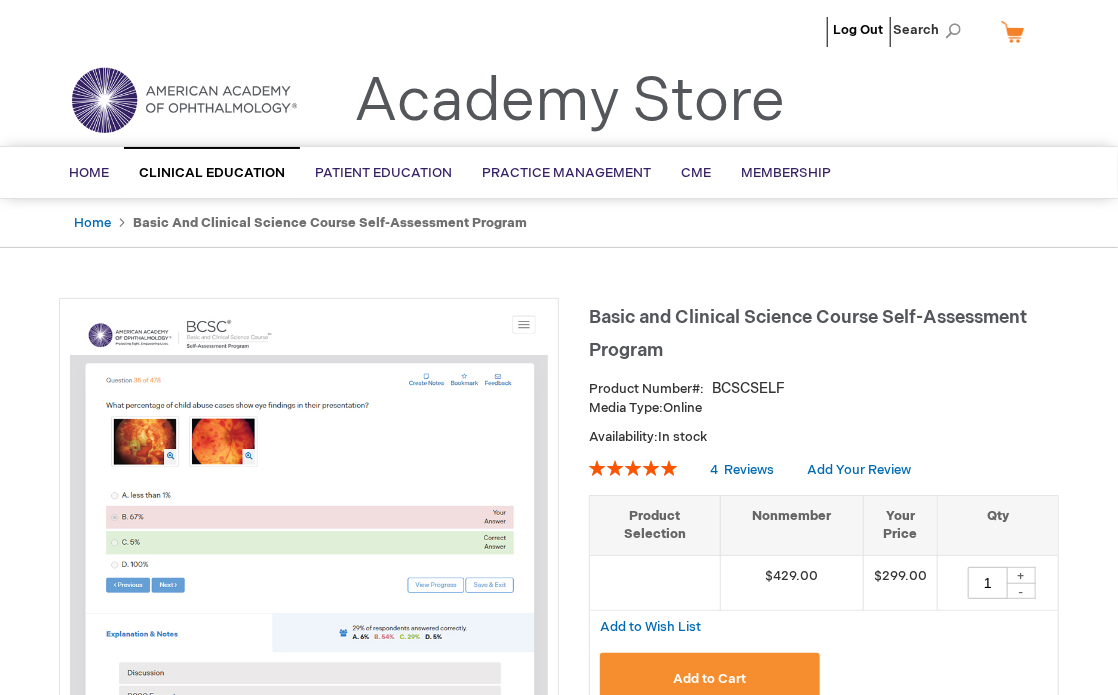 click on "My Cart" at bounding box center [1021, 31] 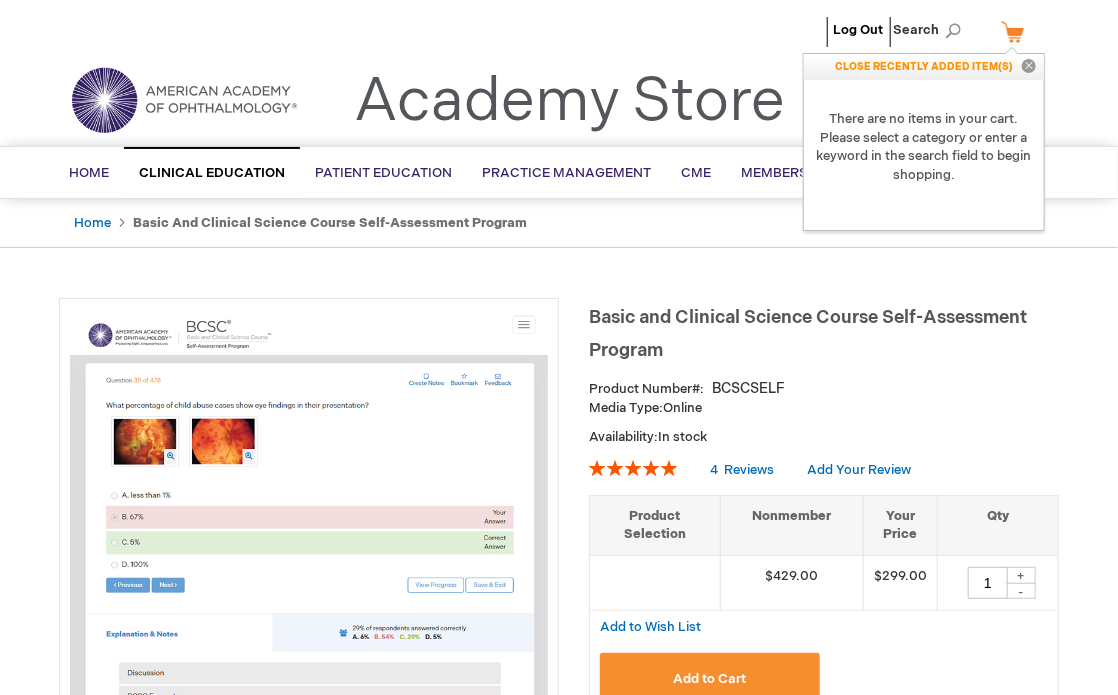 click on "Log Out
Search
My Cart
CLOSE RECENTLY ADDED ITEM(S)
Close
There are no items in your cart. Please select a category or enter a keyword in the search field to begin shopping.
Toggle Nav
Academy Store
Menu
Search
Search
×" at bounding box center (559, 1308) 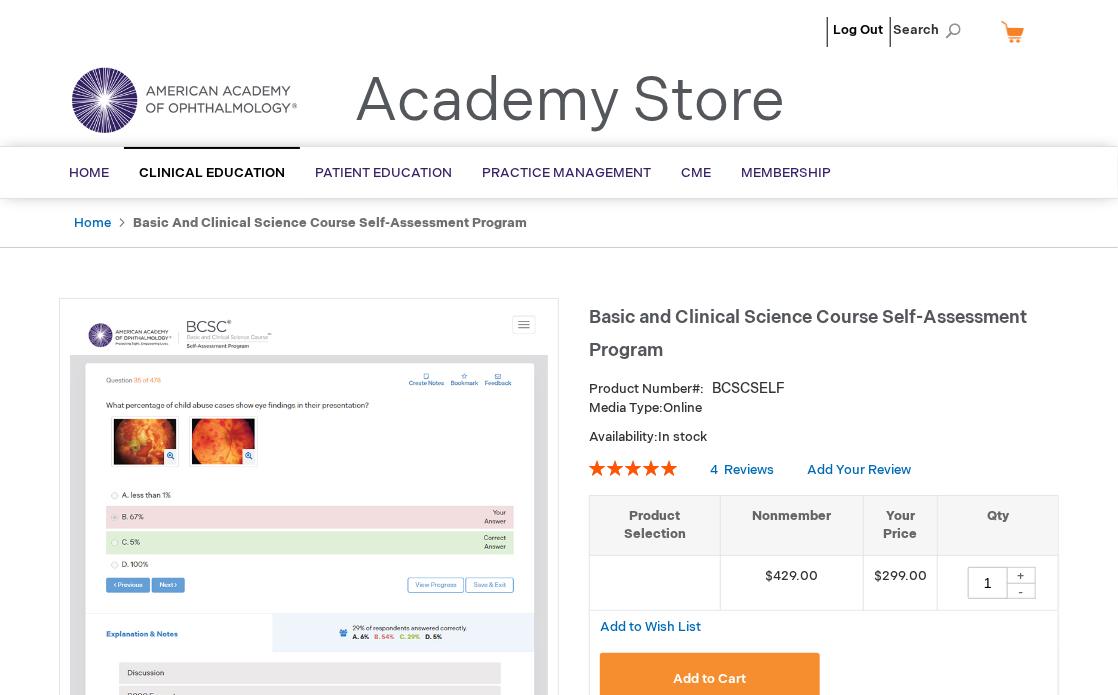 click on "My Cart" at bounding box center [1021, 31] 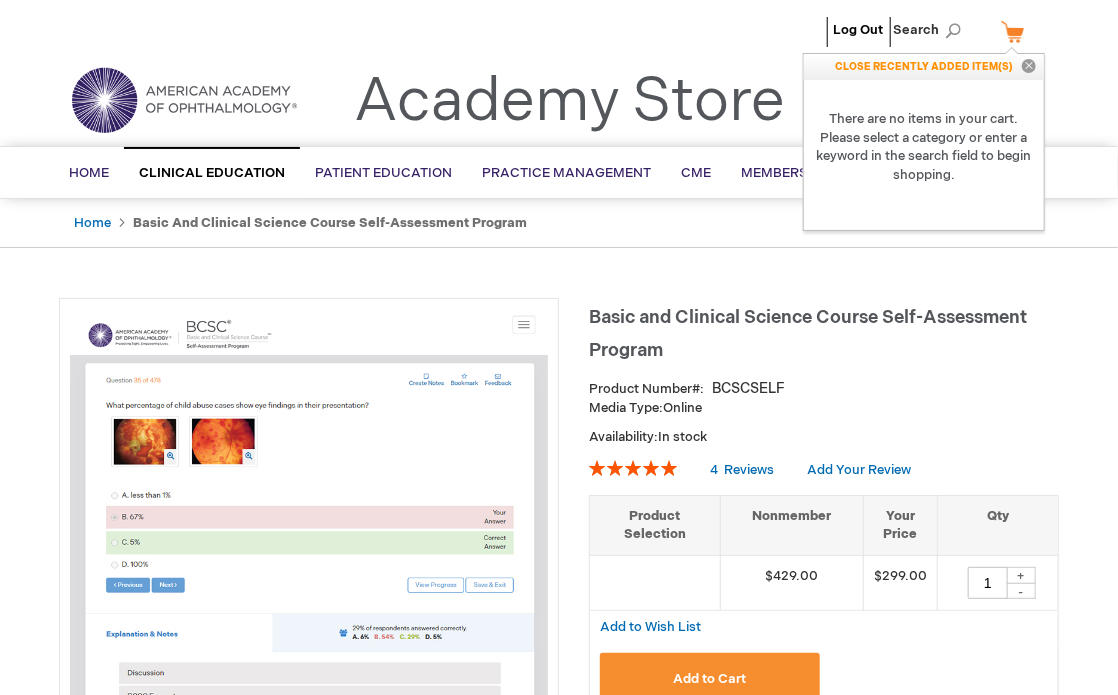 click on "Academy Store" at bounding box center (544, 112) 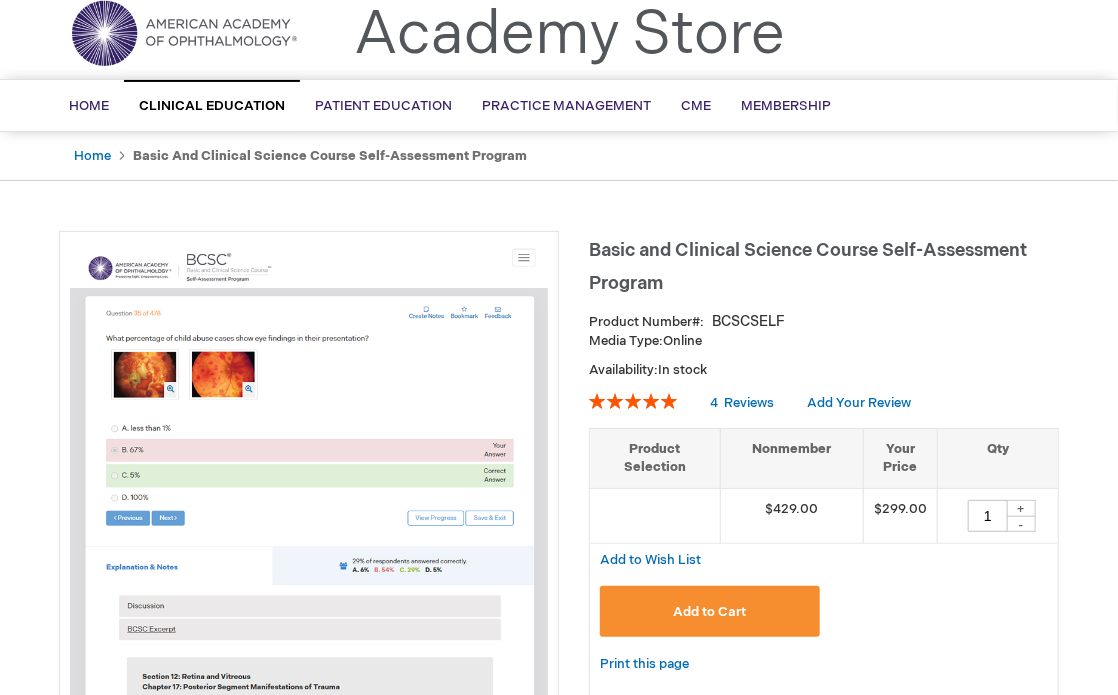 scroll, scrollTop: 0, scrollLeft: 0, axis: both 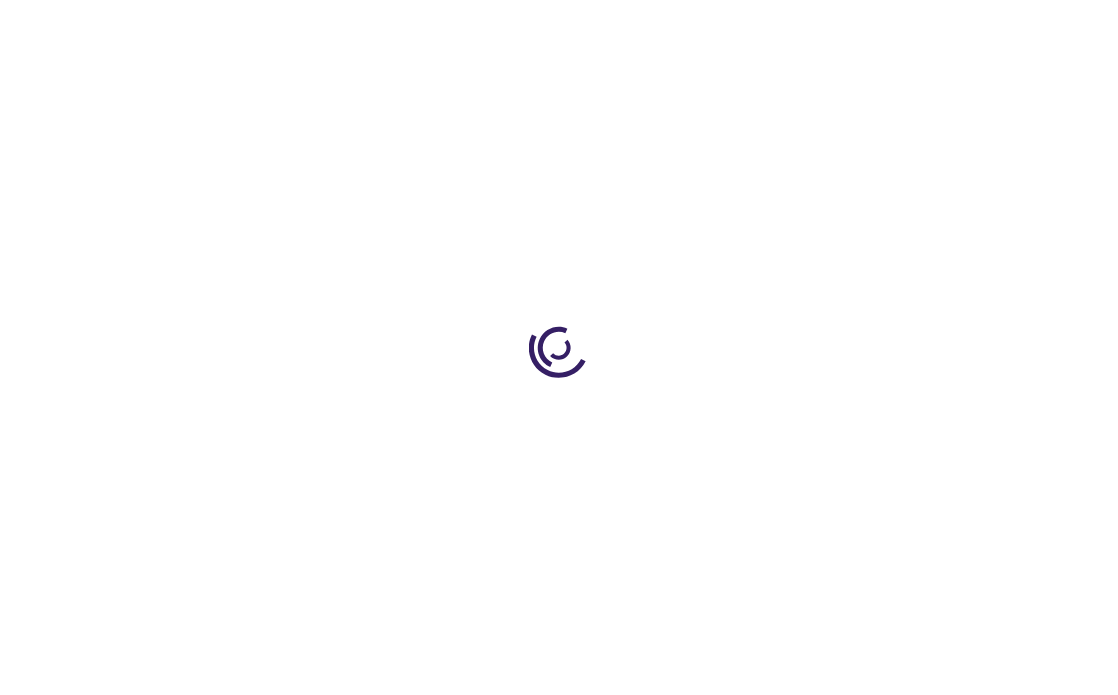type on "1" 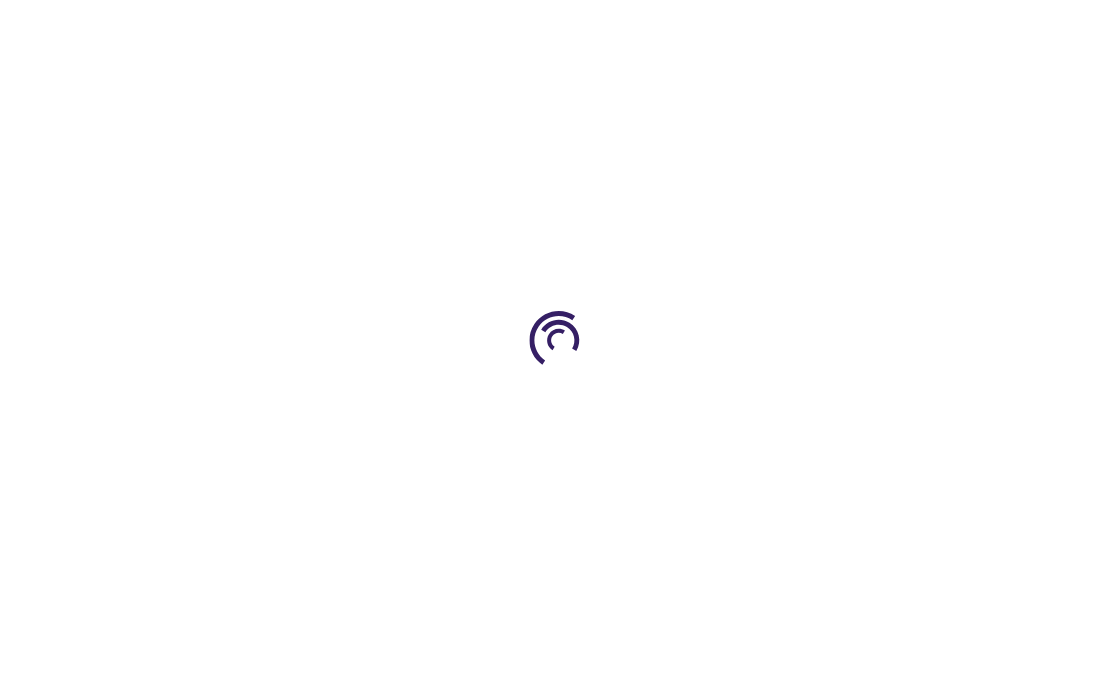 scroll, scrollTop: 0, scrollLeft: 0, axis: both 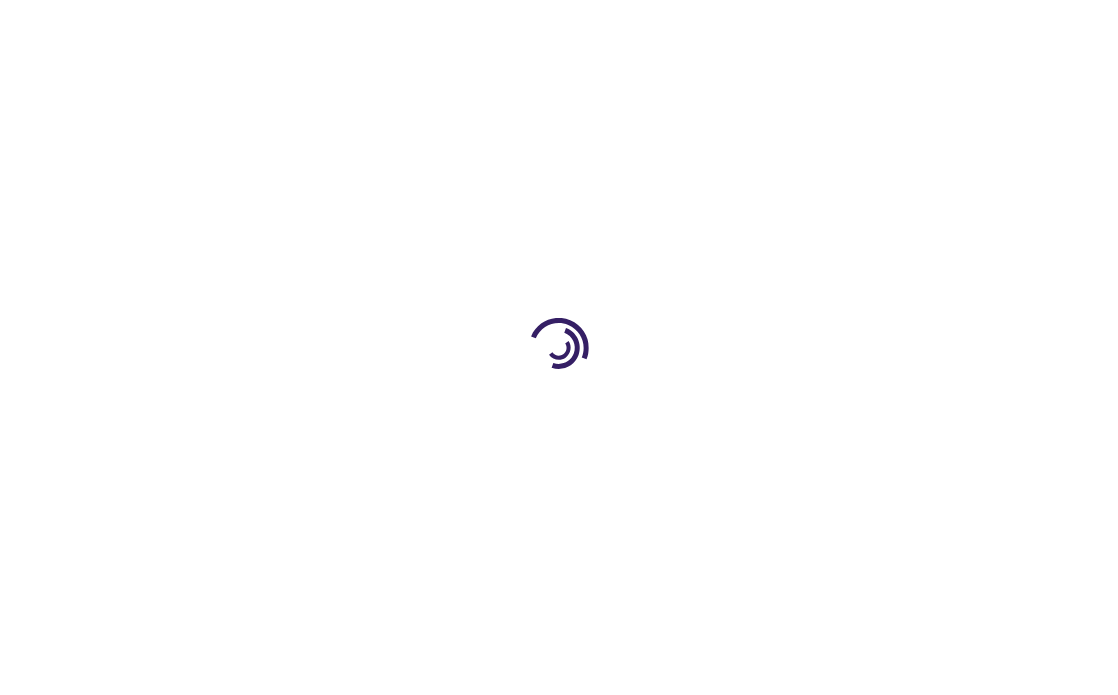 type on "1" 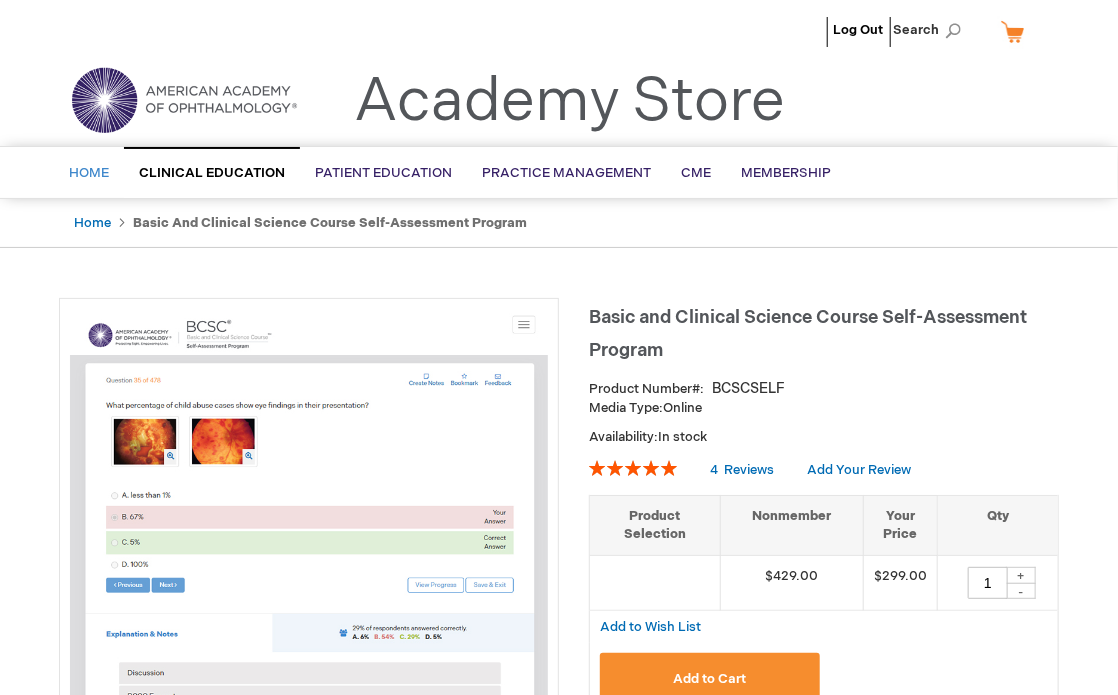 click on "Home" at bounding box center (89, 173) 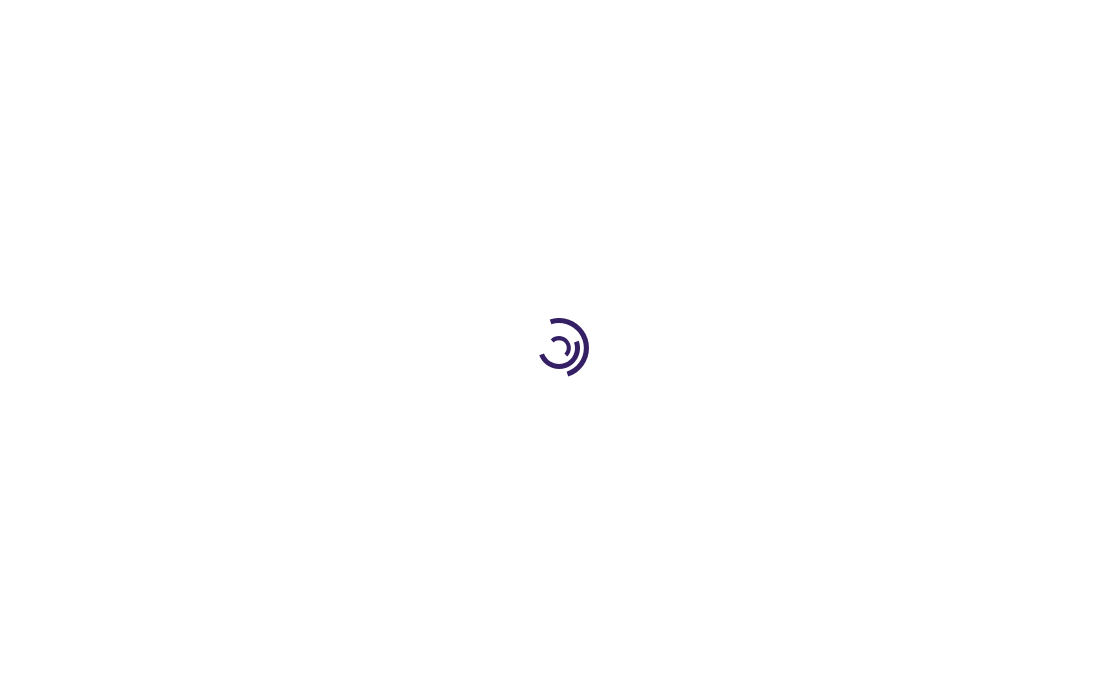 scroll, scrollTop: 0, scrollLeft: 0, axis: both 